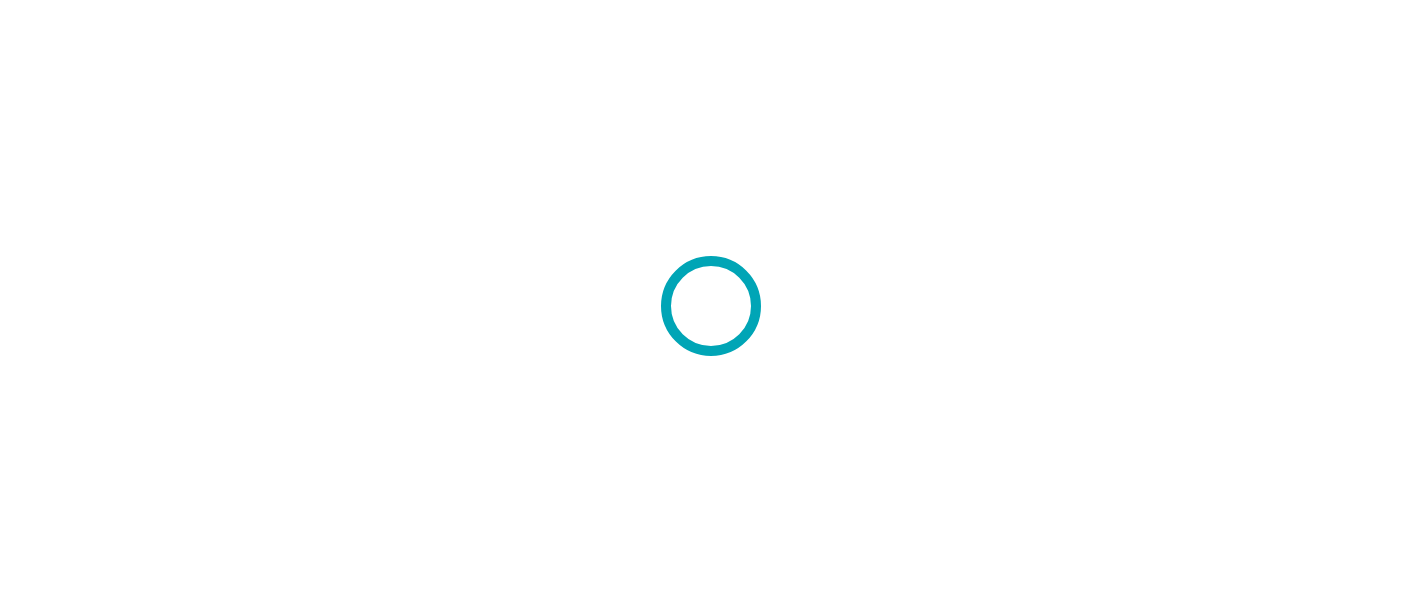 scroll, scrollTop: 0, scrollLeft: 0, axis: both 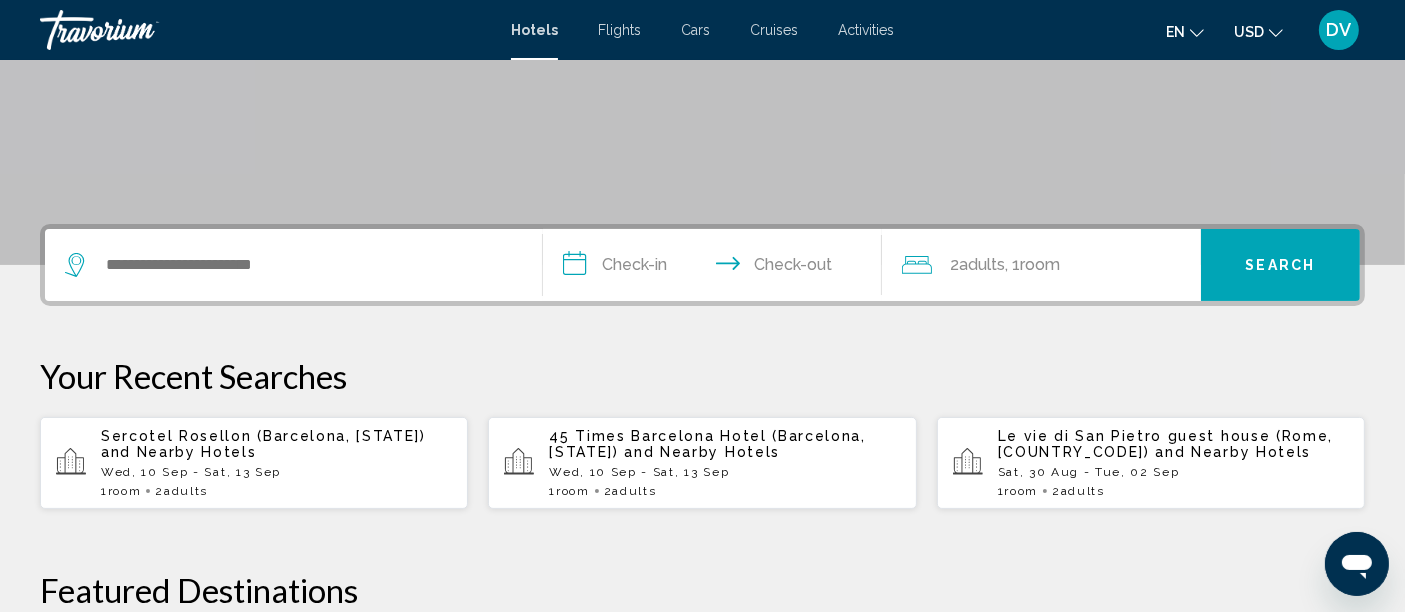click on "and Nearby Hotels" at bounding box center [179, 452] 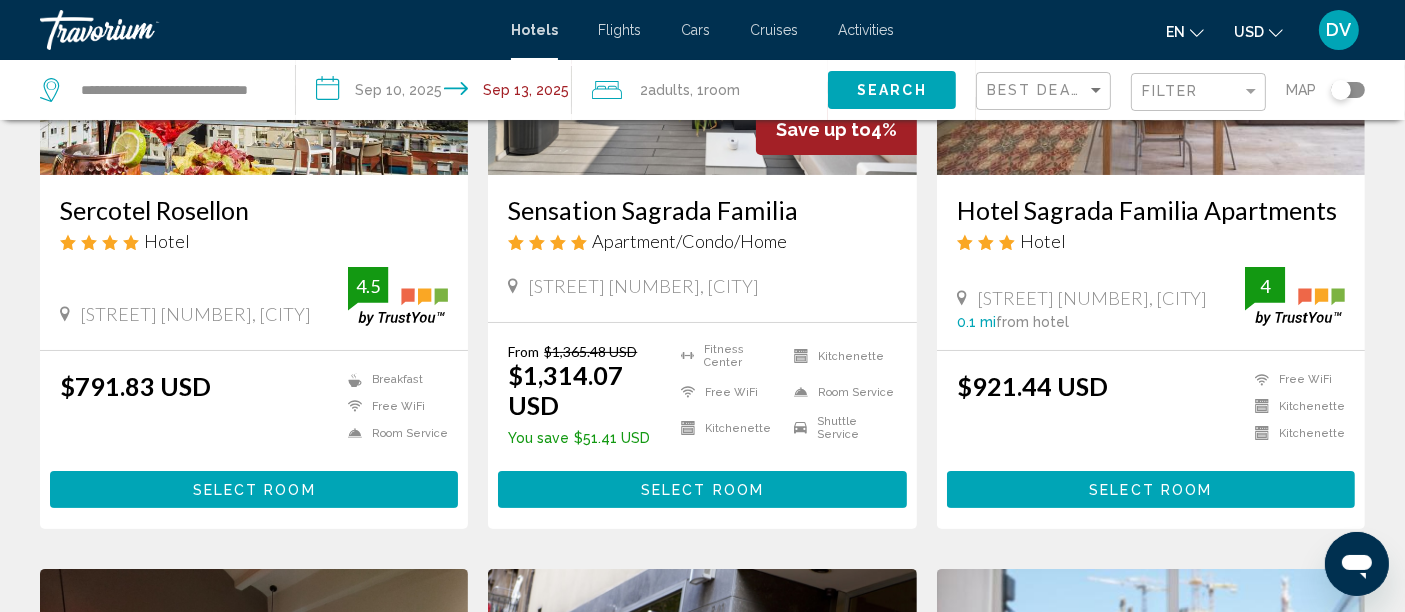 scroll, scrollTop: 0, scrollLeft: 0, axis: both 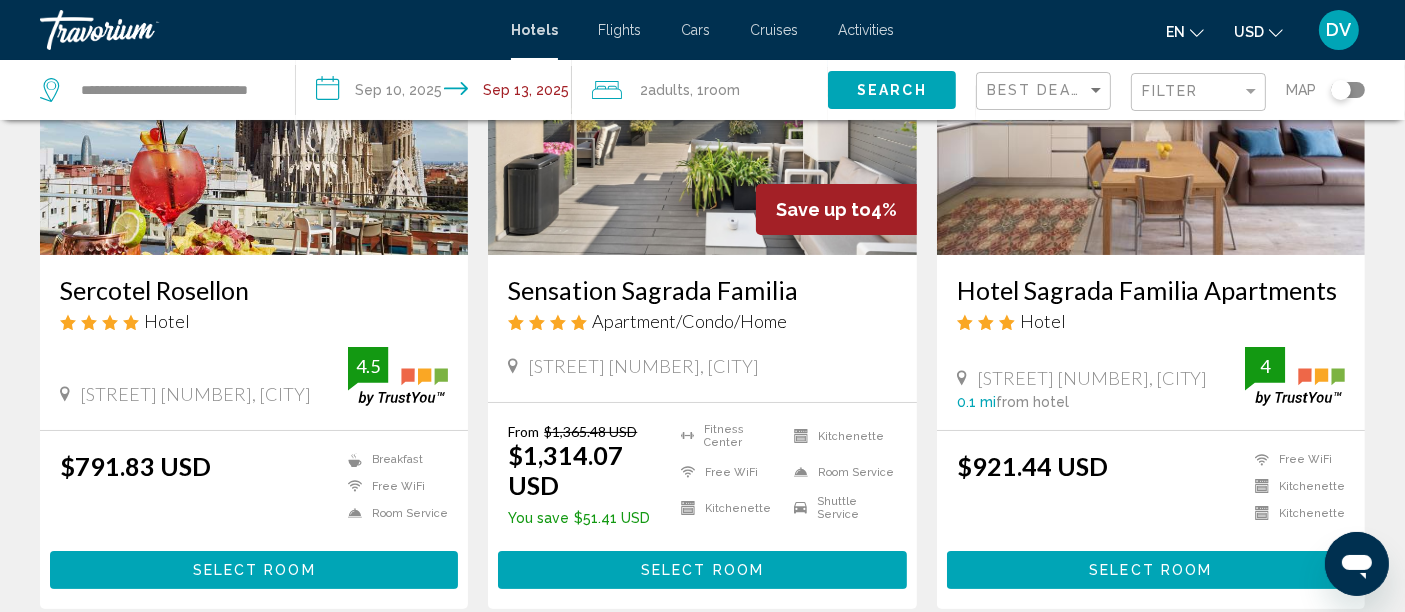 click on "Select Room" at bounding box center [254, 571] 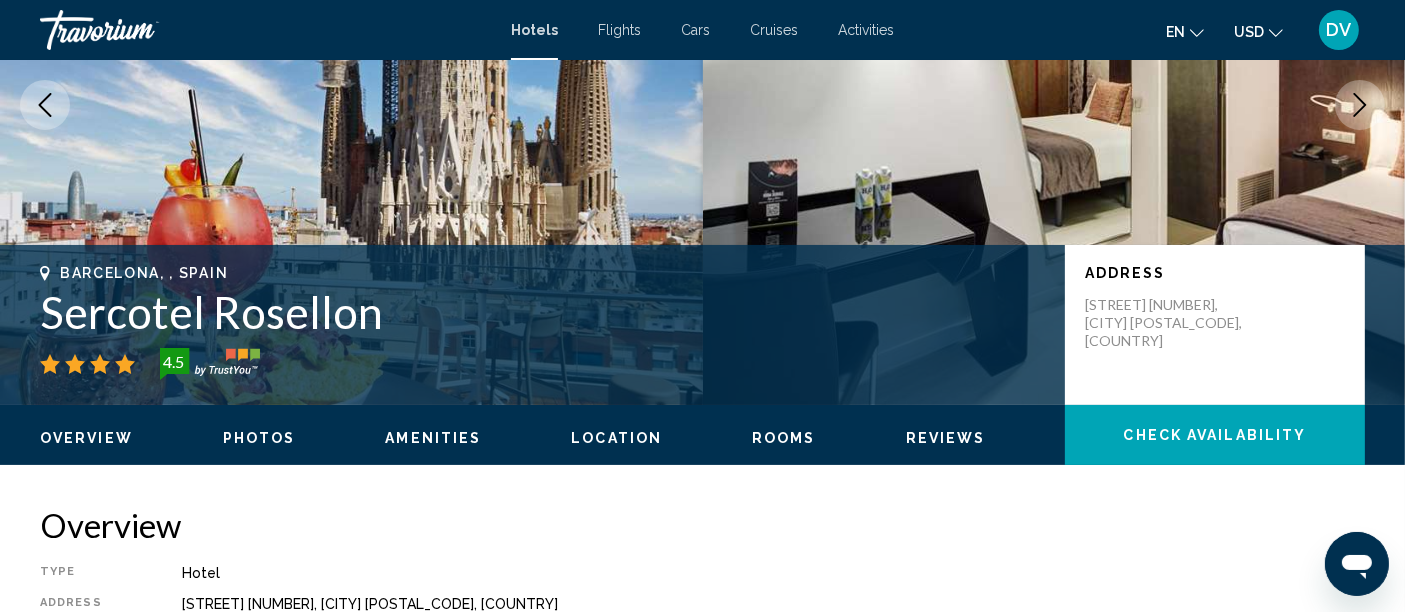 scroll, scrollTop: 53, scrollLeft: 0, axis: vertical 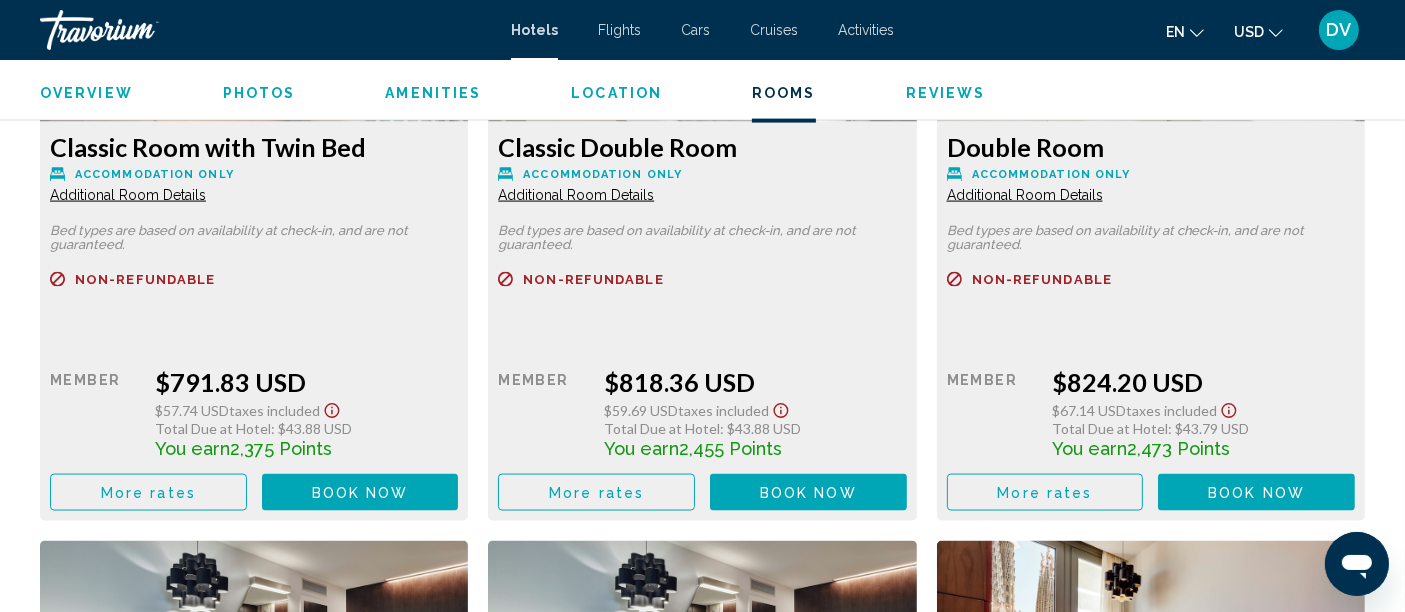 click on "Book now" at bounding box center [360, 493] 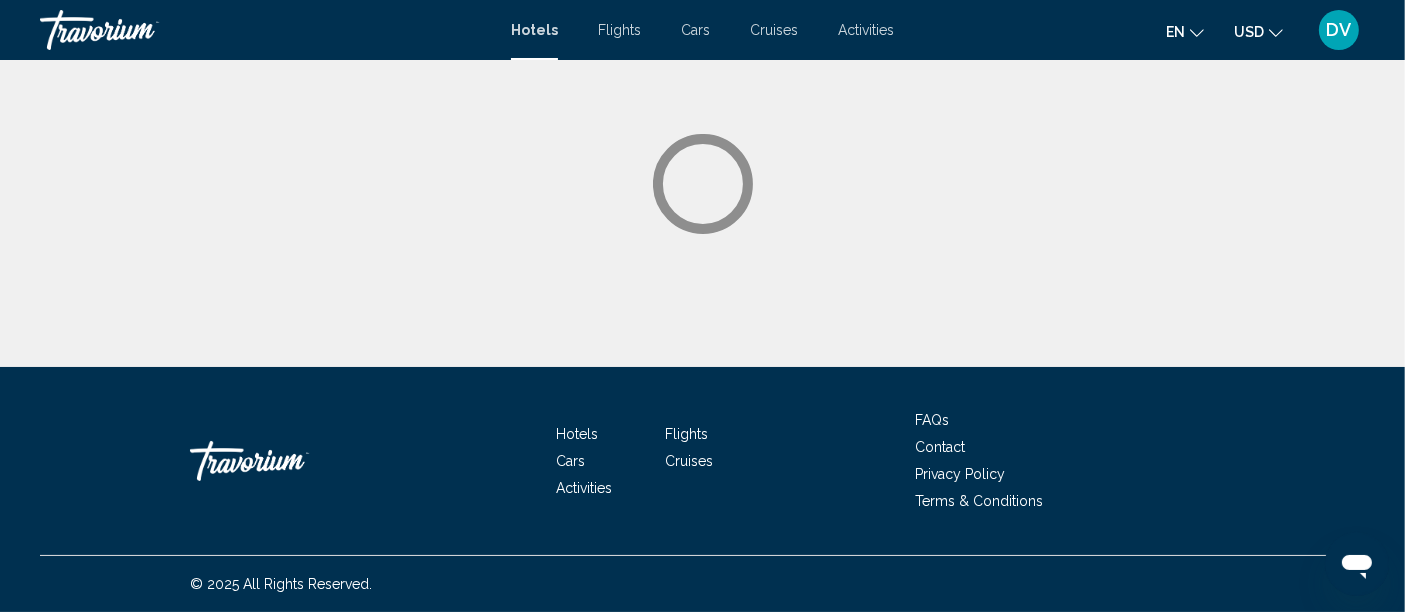 scroll, scrollTop: 0, scrollLeft: 0, axis: both 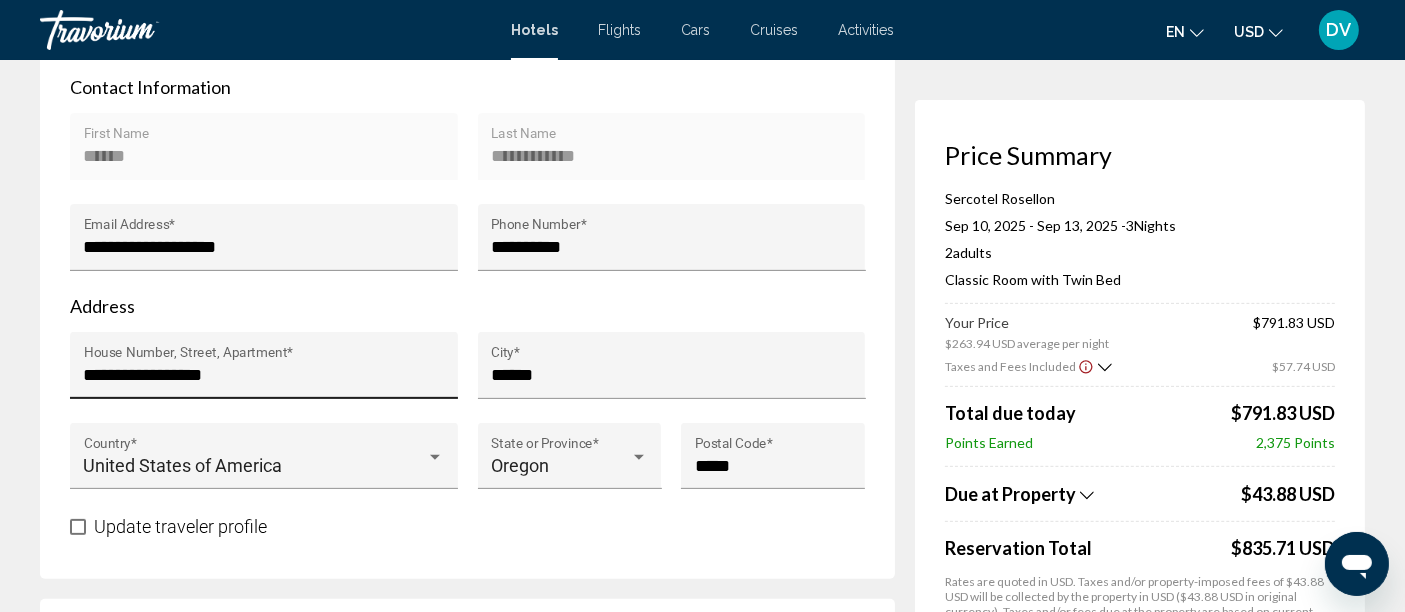 click on "**********" at bounding box center [264, 371] 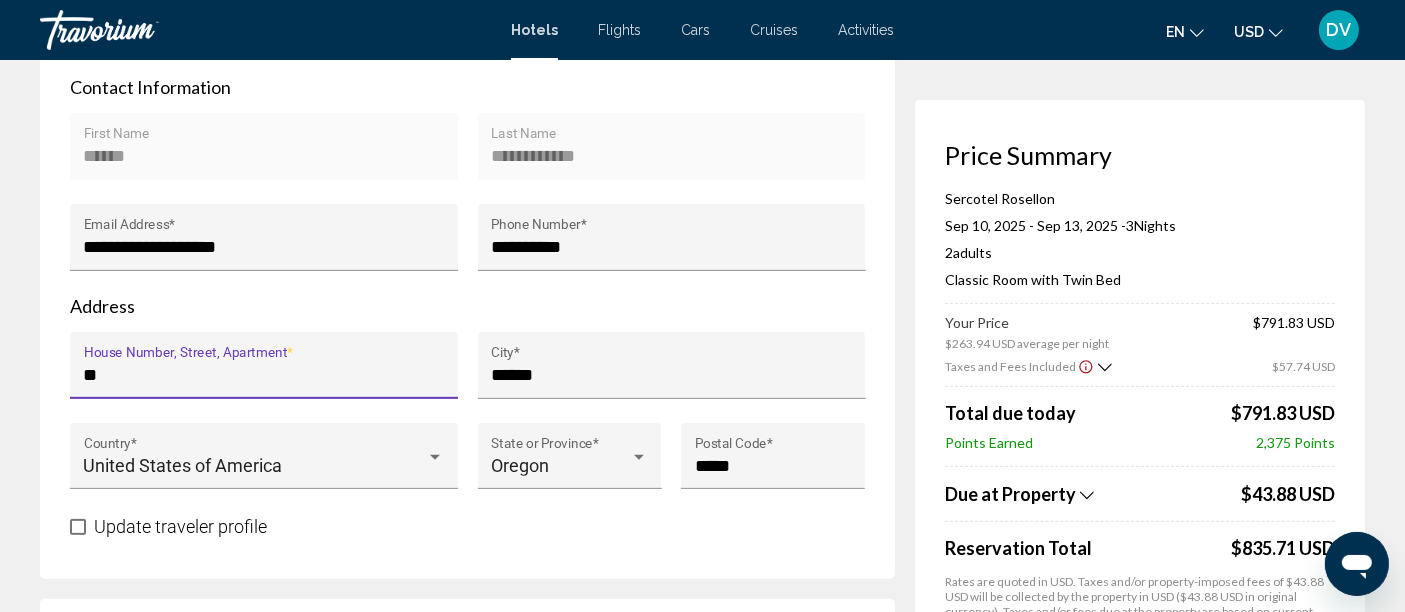 type on "*" 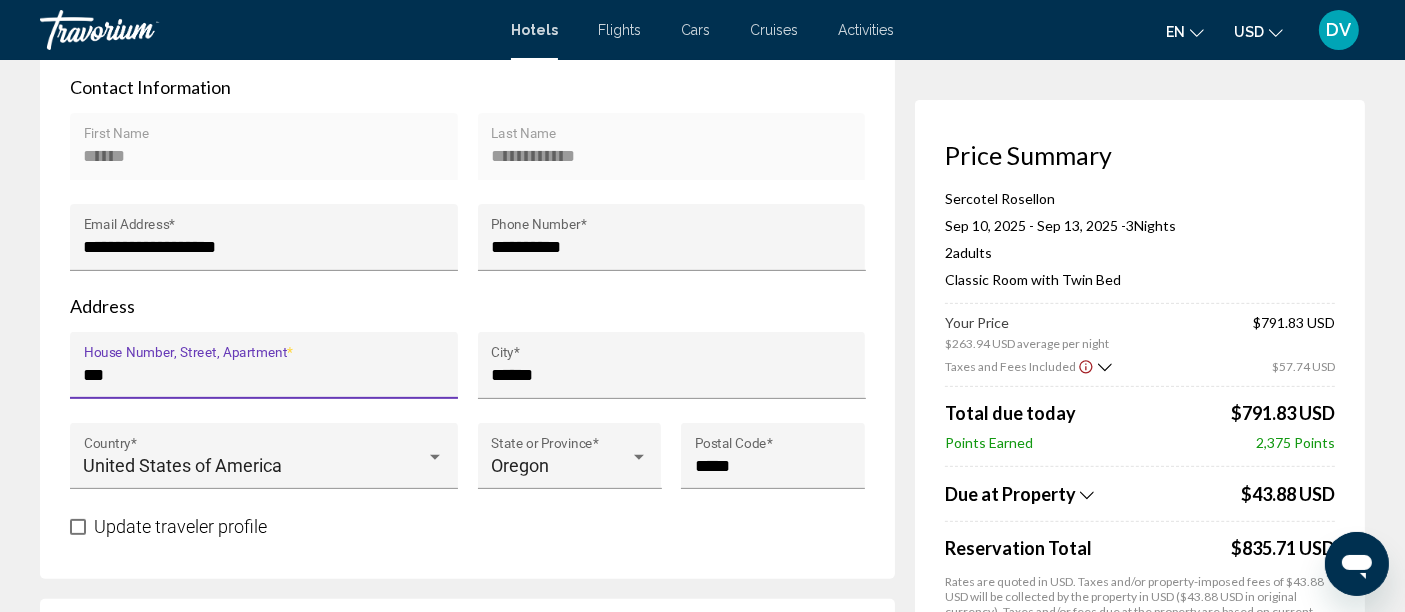 type on "**********" 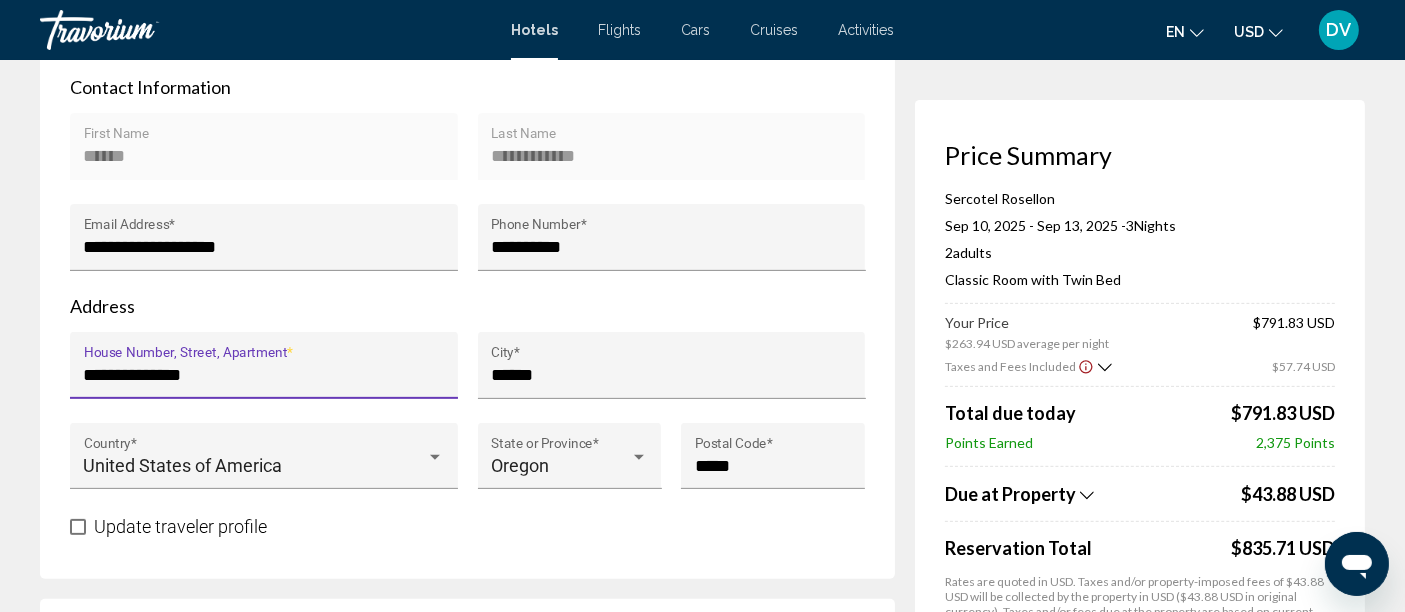 click at bounding box center (78, 527) 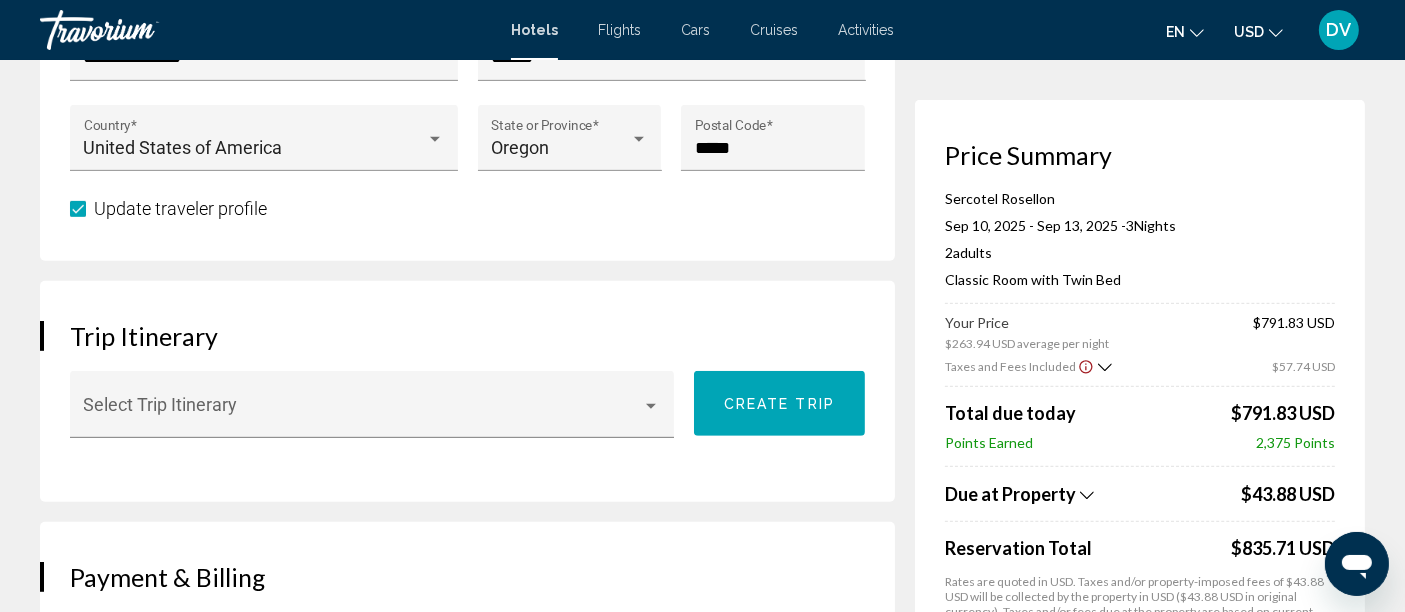 scroll, scrollTop: 1064, scrollLeft: 0, axis: vertical 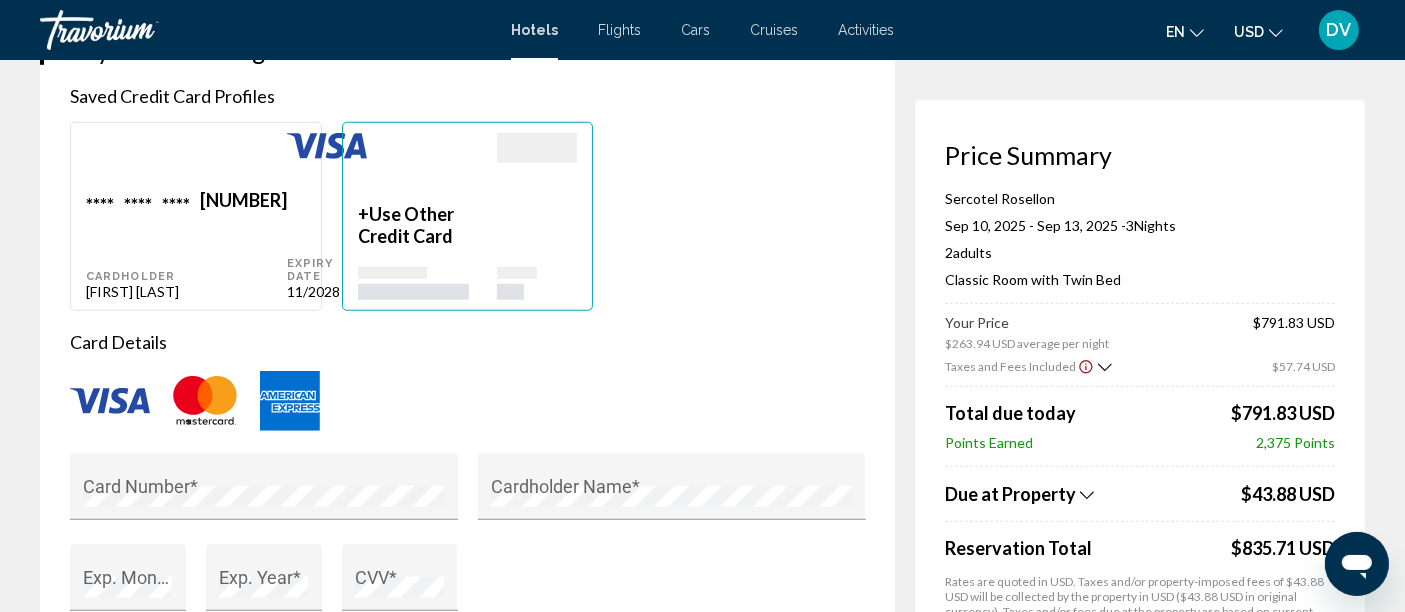 click on "Use Other Credit Card" at bounding box center (406, 225) 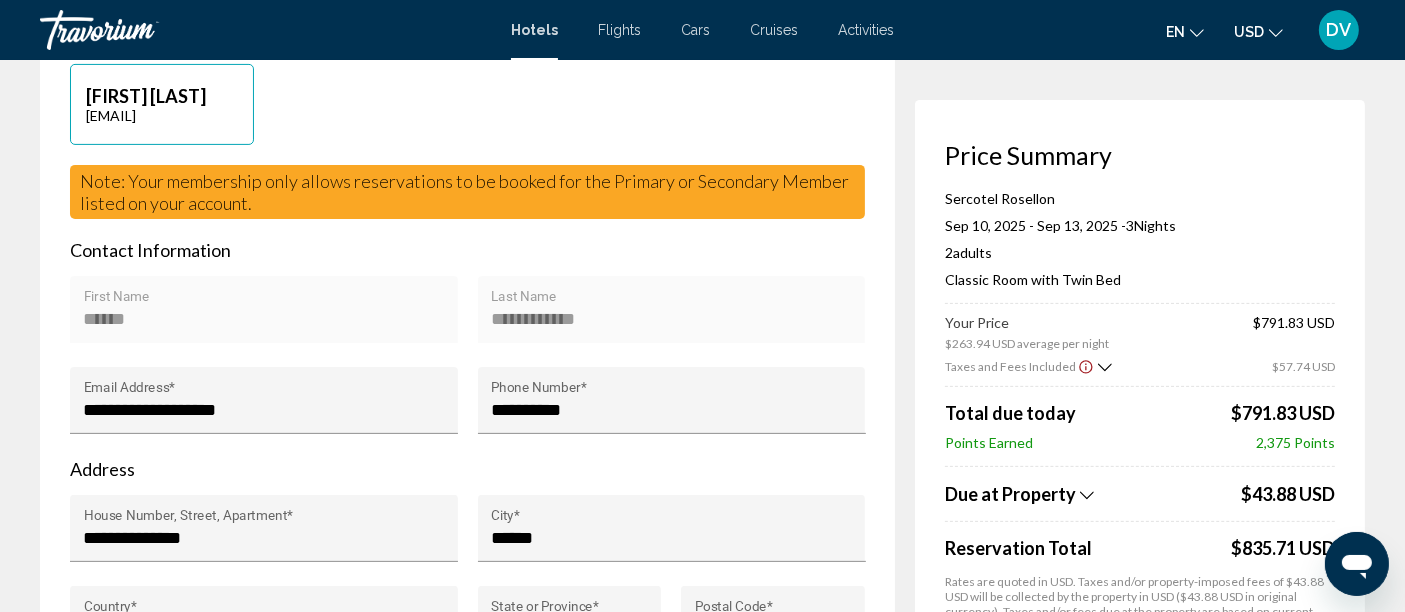 scroll, scrollTop: 583, scrollLeft: 0, axis: vertical 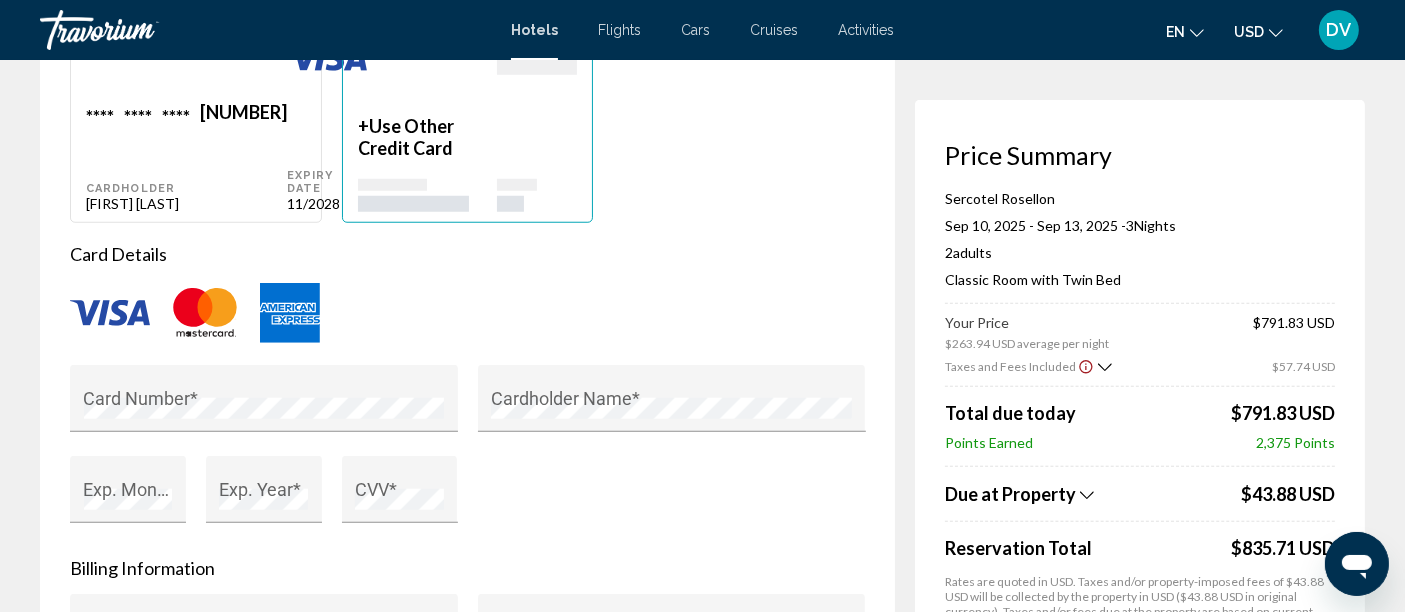 click on "Use Other Credit Card" at bounding box center (406, 137) 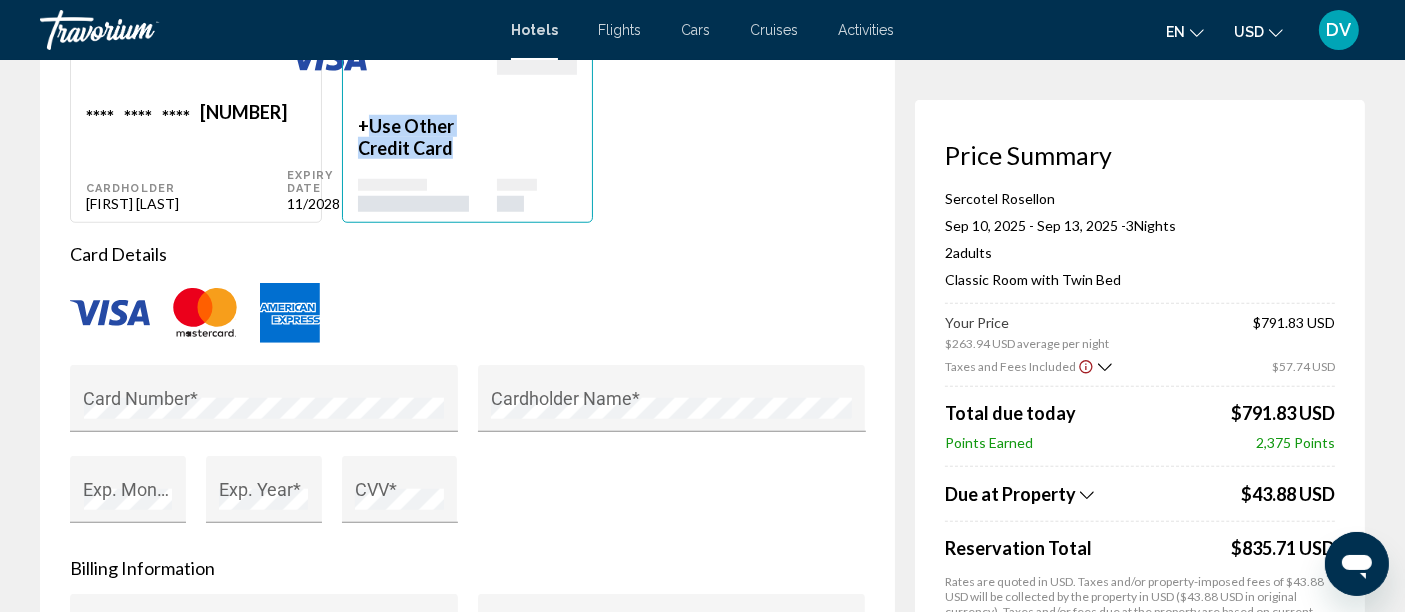 click on "Use Other Credit Card" at bounding box center (406, 137) 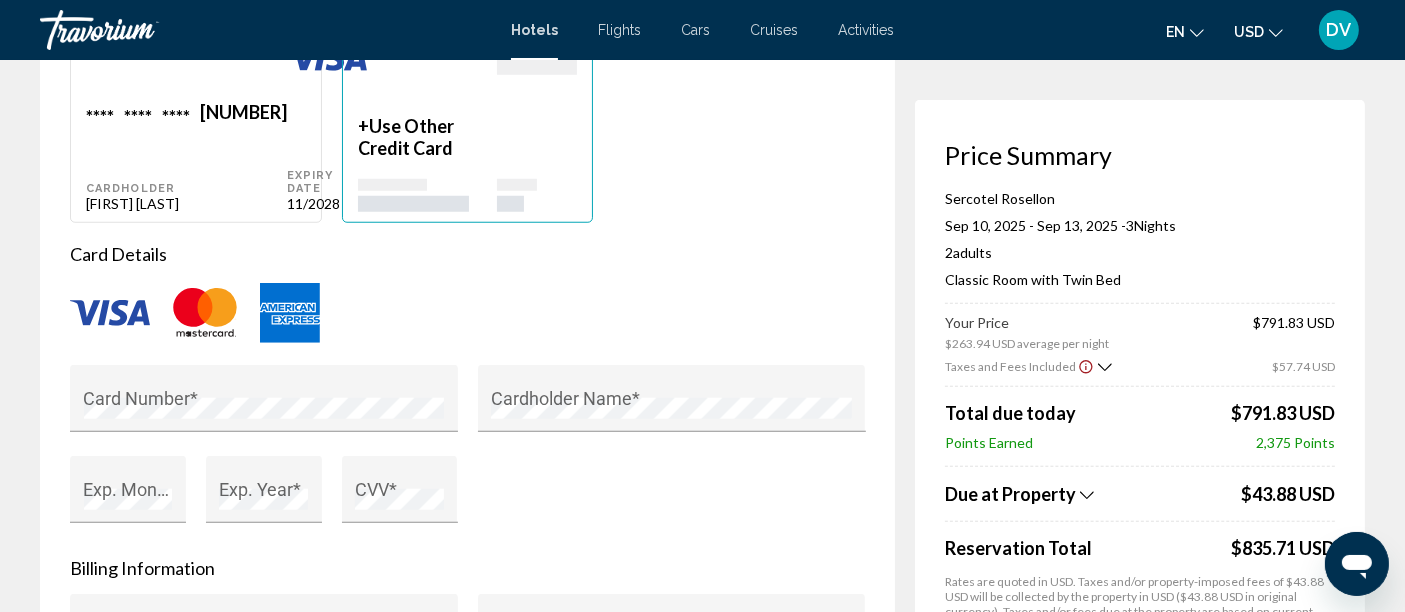 click at bounding box center [537, 163] 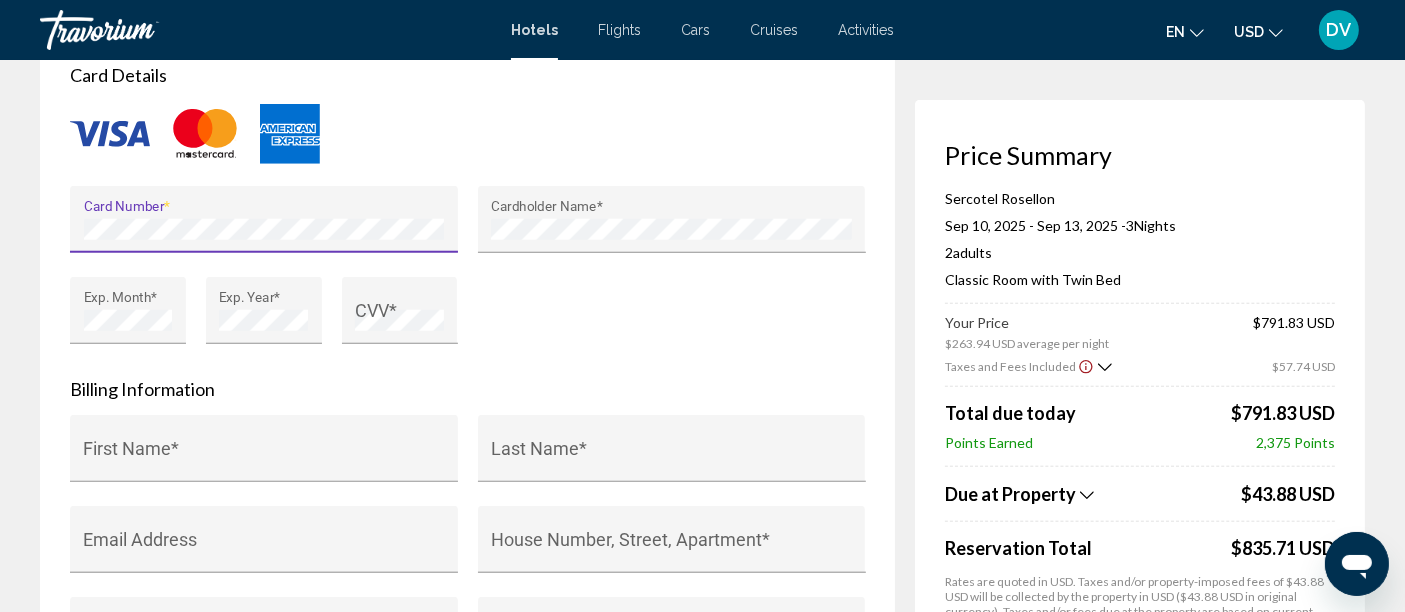 scroll, scrollTop: 1859, scrollLeft: 0, axis: vertical 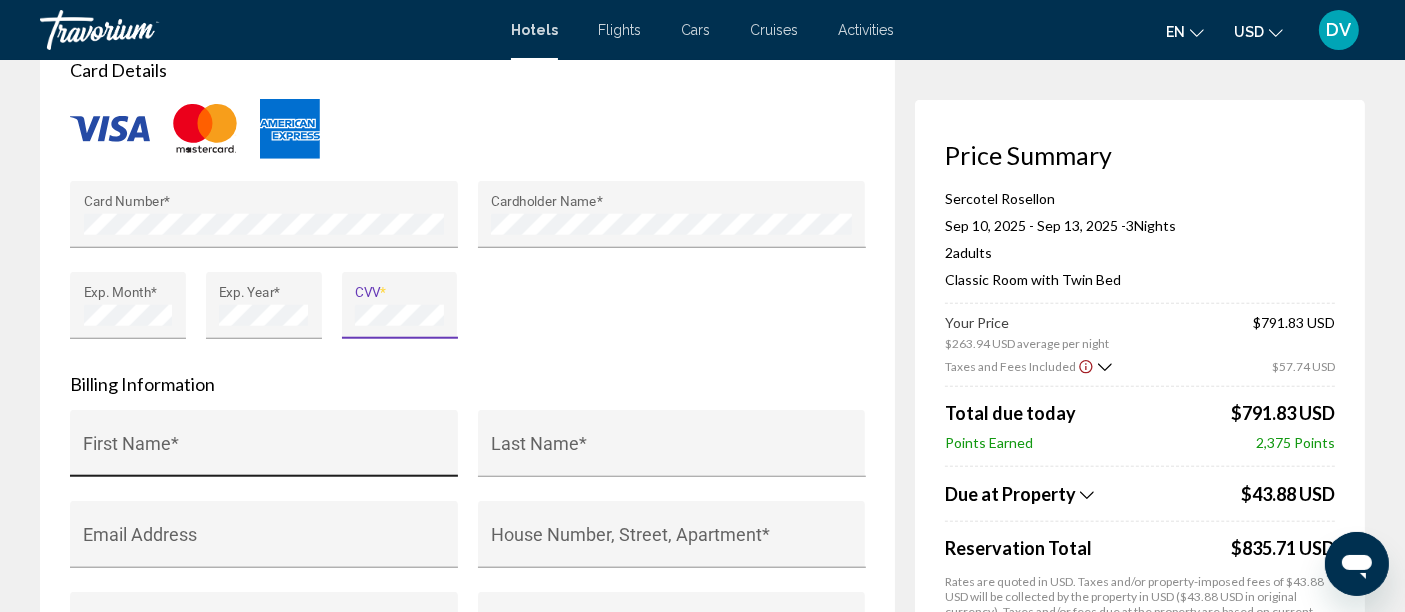 click on "First Name  *" at bounding box center [264, 453] 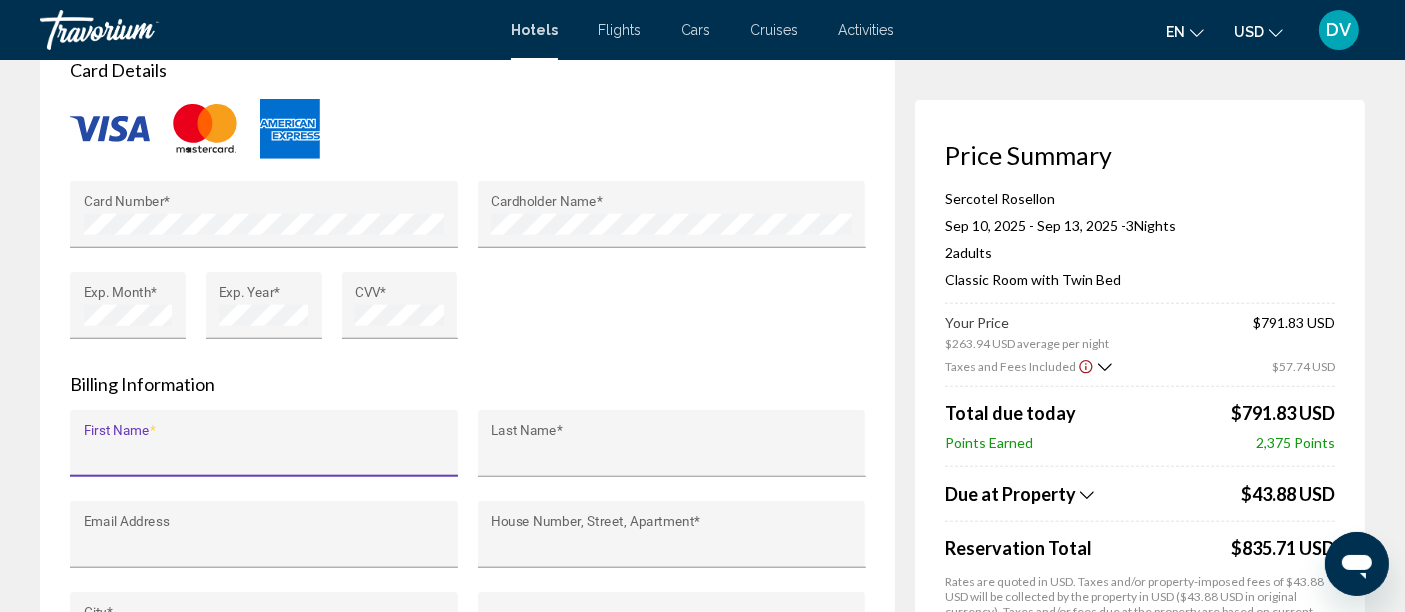 type on "******" 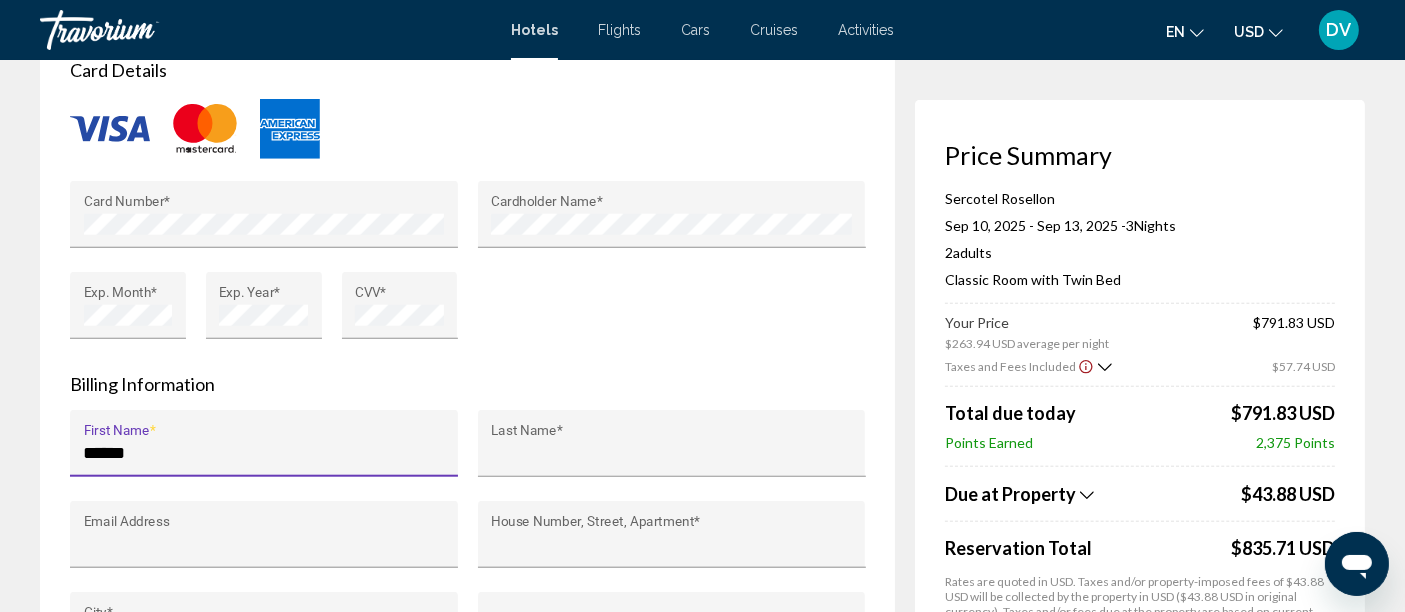 type on "**********" 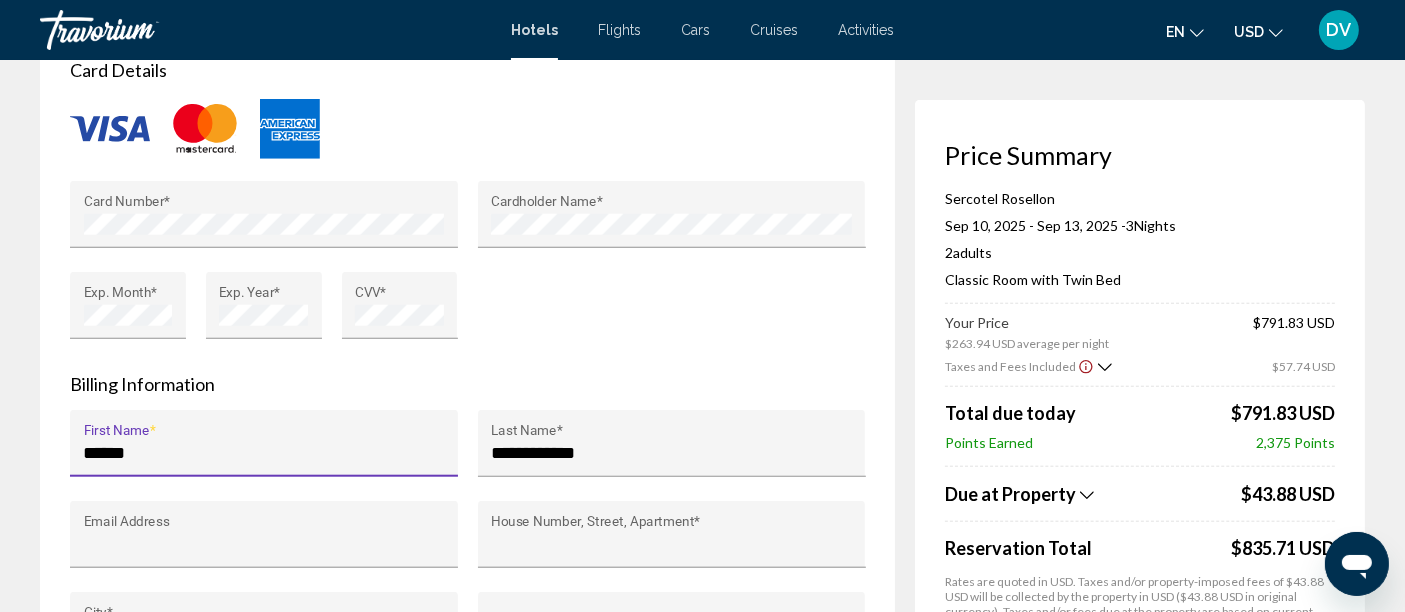 type on "**********" 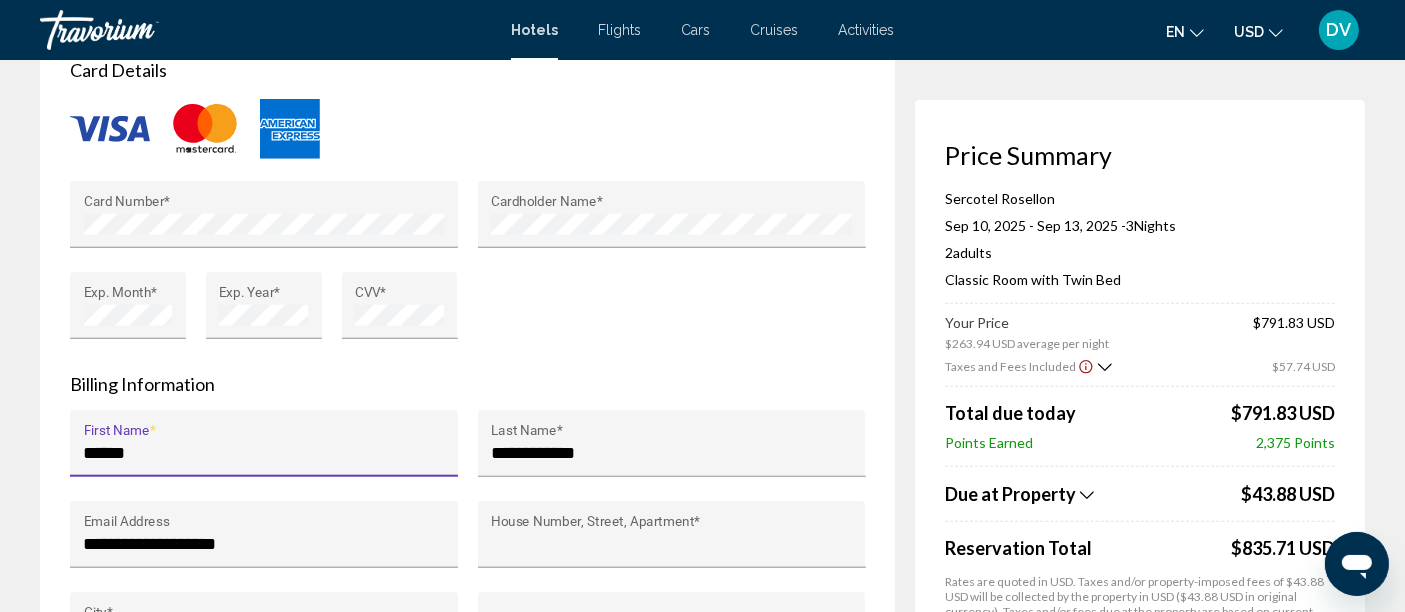 type on "**********" 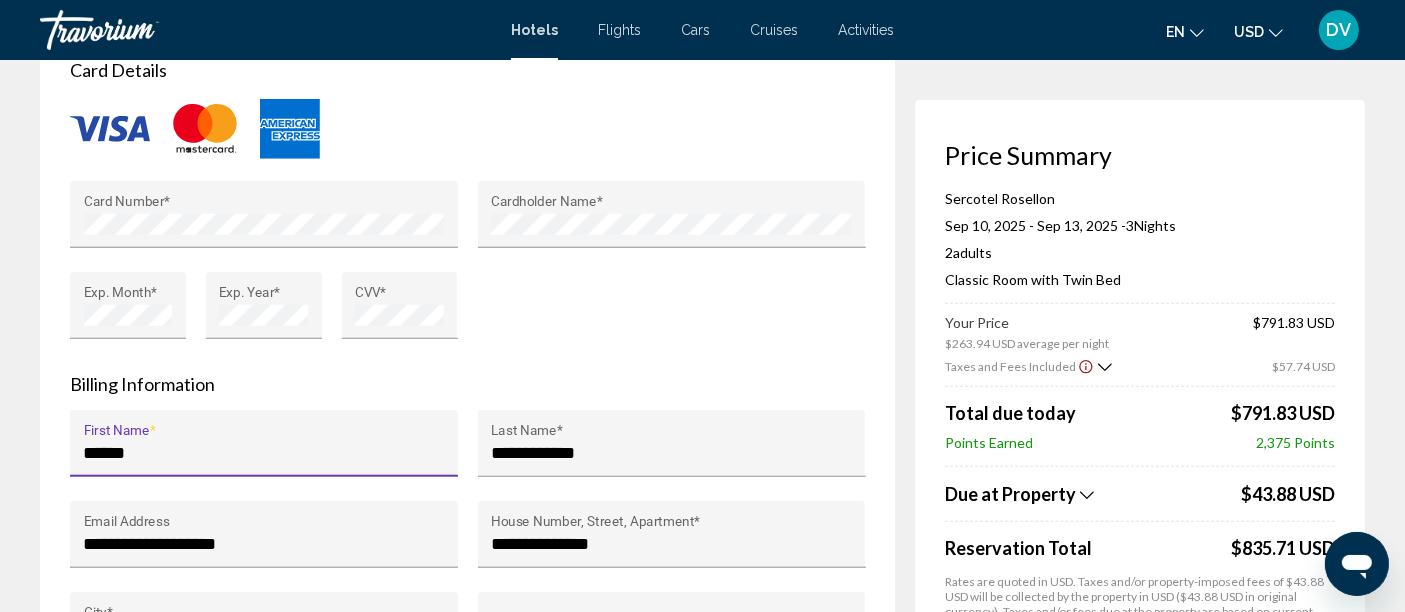 type on "******" 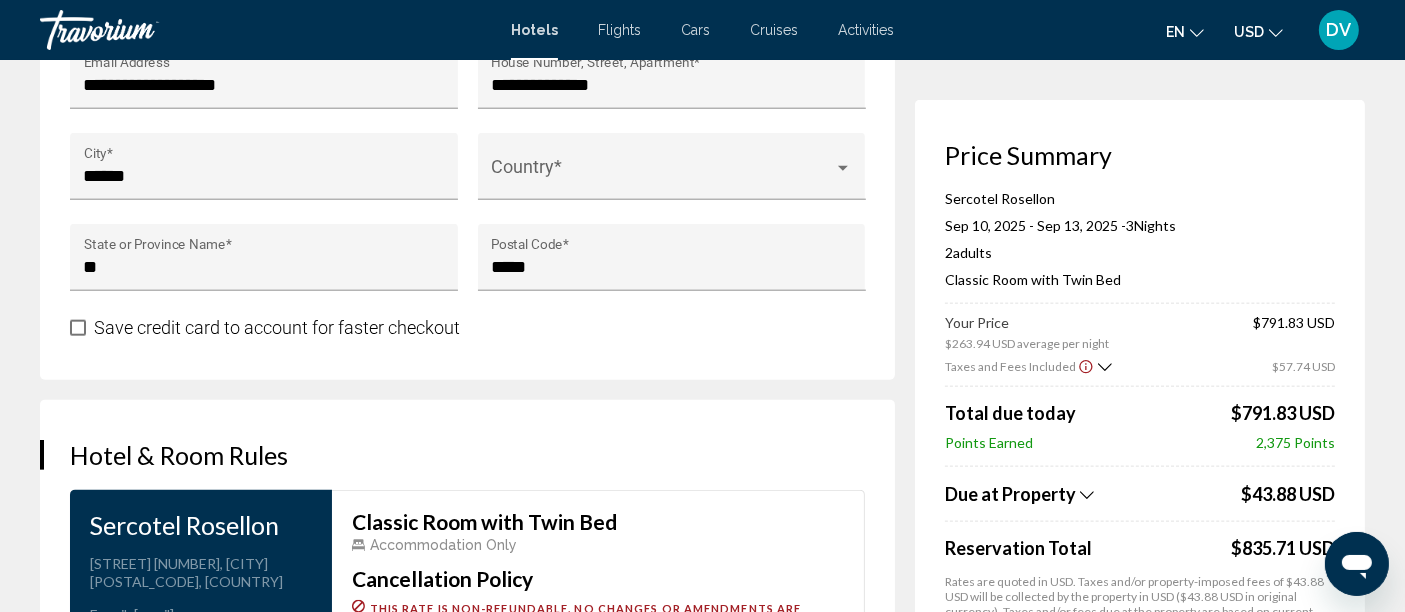 scroll, scrollTop: 2332, scrollLeft: 0, axis: vertical 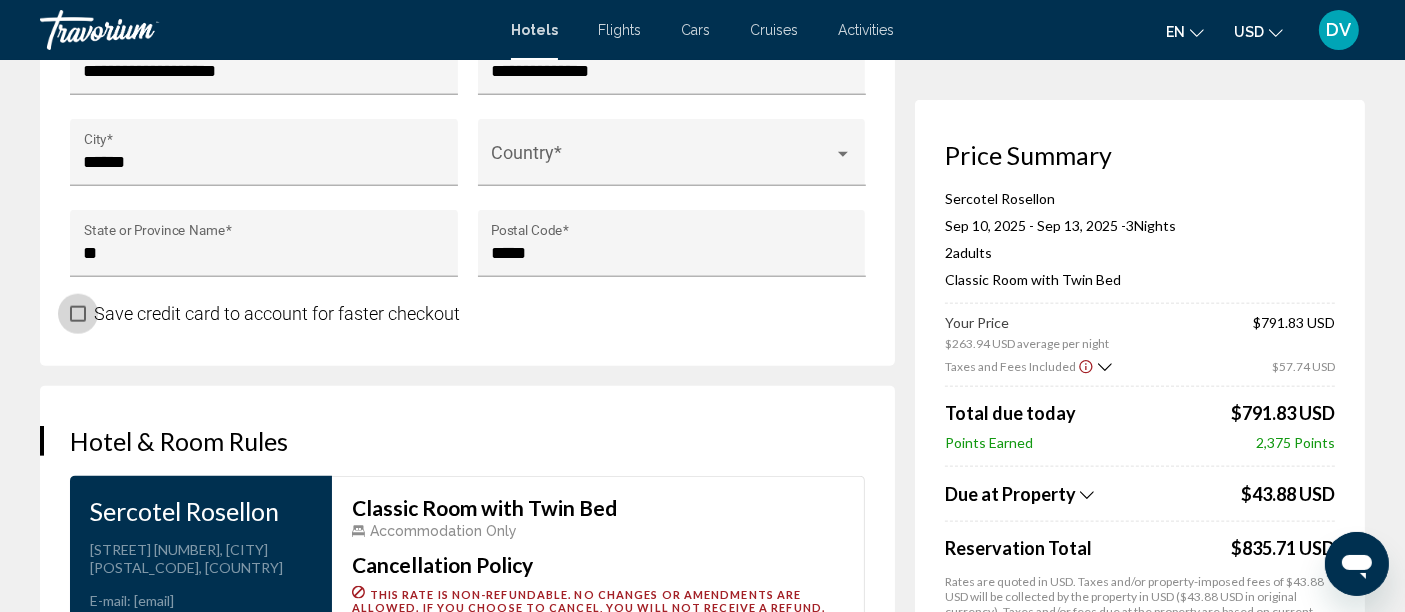 click at bounding box center [78, 314] 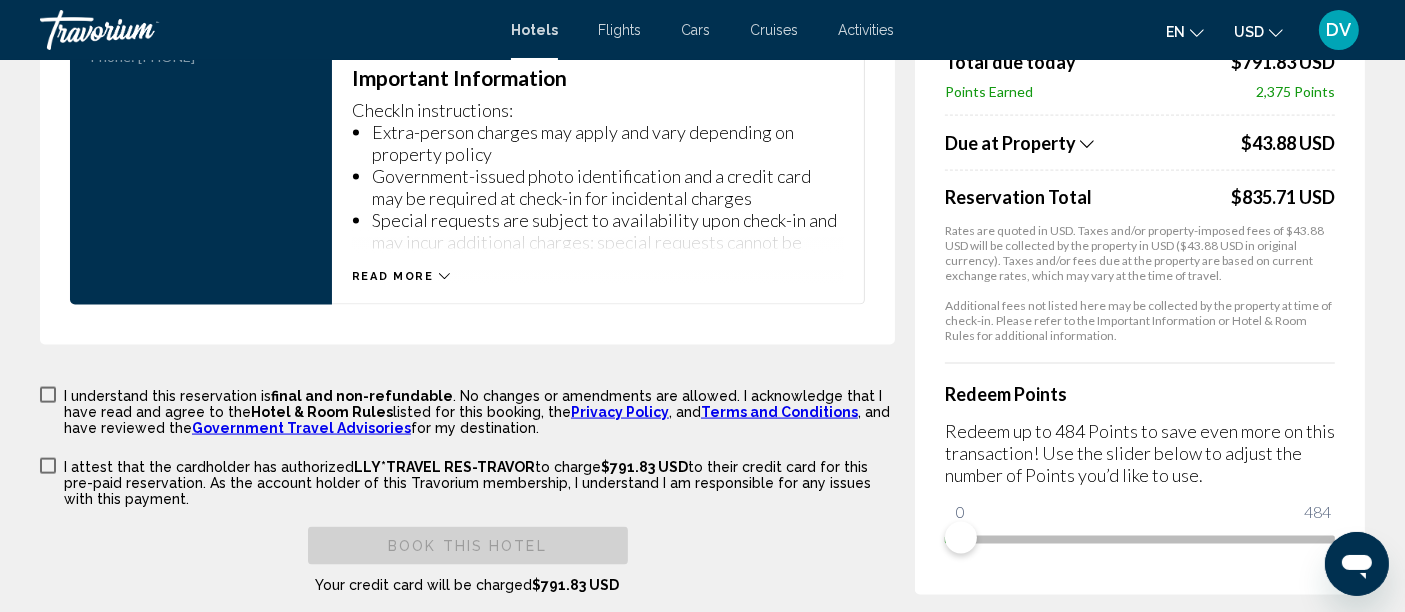 scroll, scrollTop: 2904, scrollLeft: 0, axis: vertical 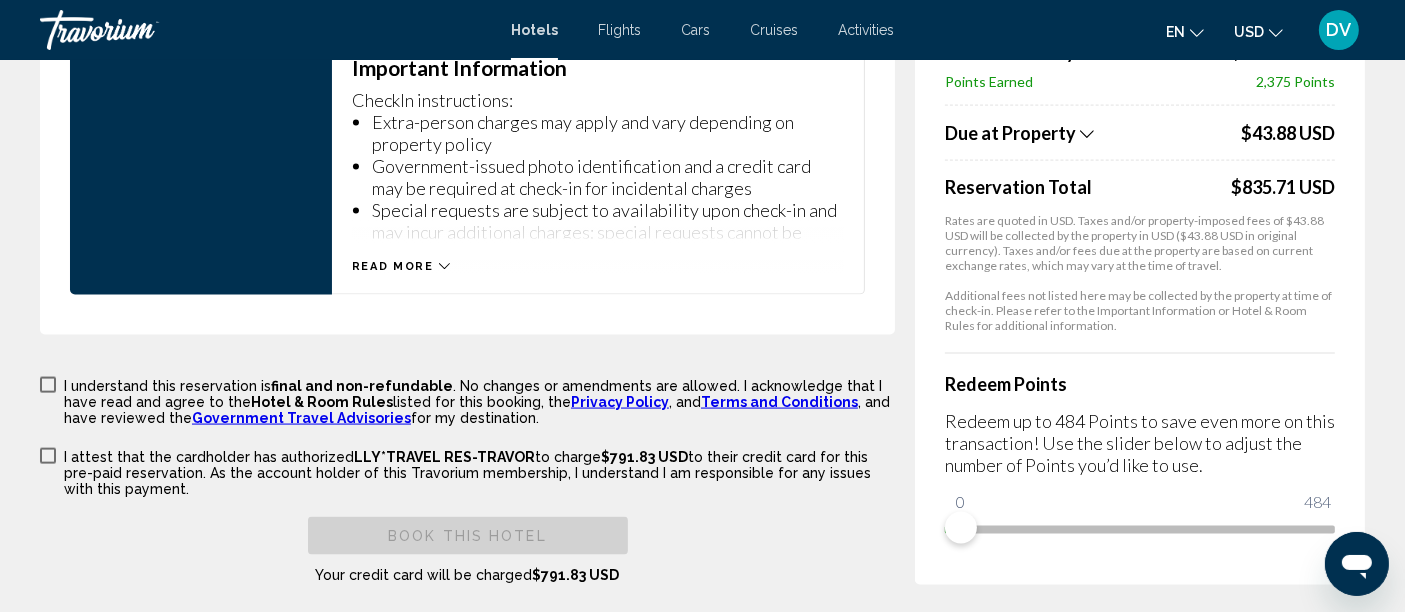 click on "**********" at bounding box center (477, -1085) 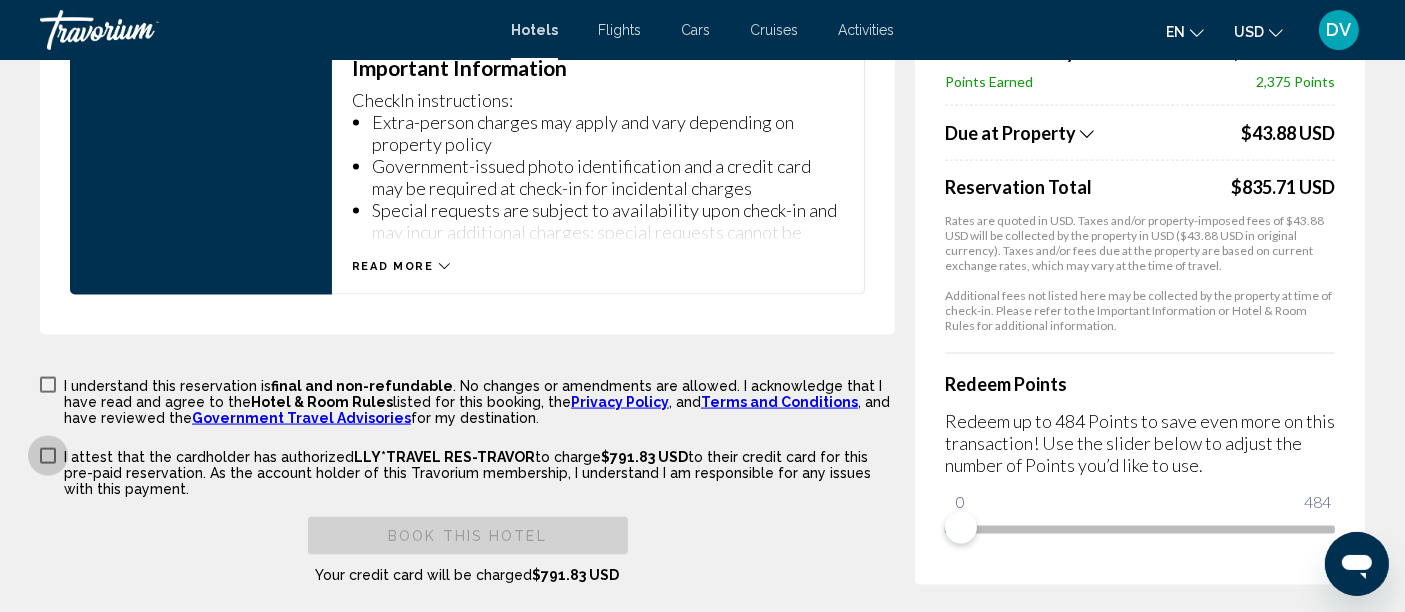 click on "I attest that the cardholder has authorized  LLY*TRAVEL RES-TRAVOR  to charge  $791.83 USD  to their credit card for this pre-paid reservation. As the account holder of this Travorium membership, I understand I am responsible for any issues with this payment." at bounding box center [467, 471] 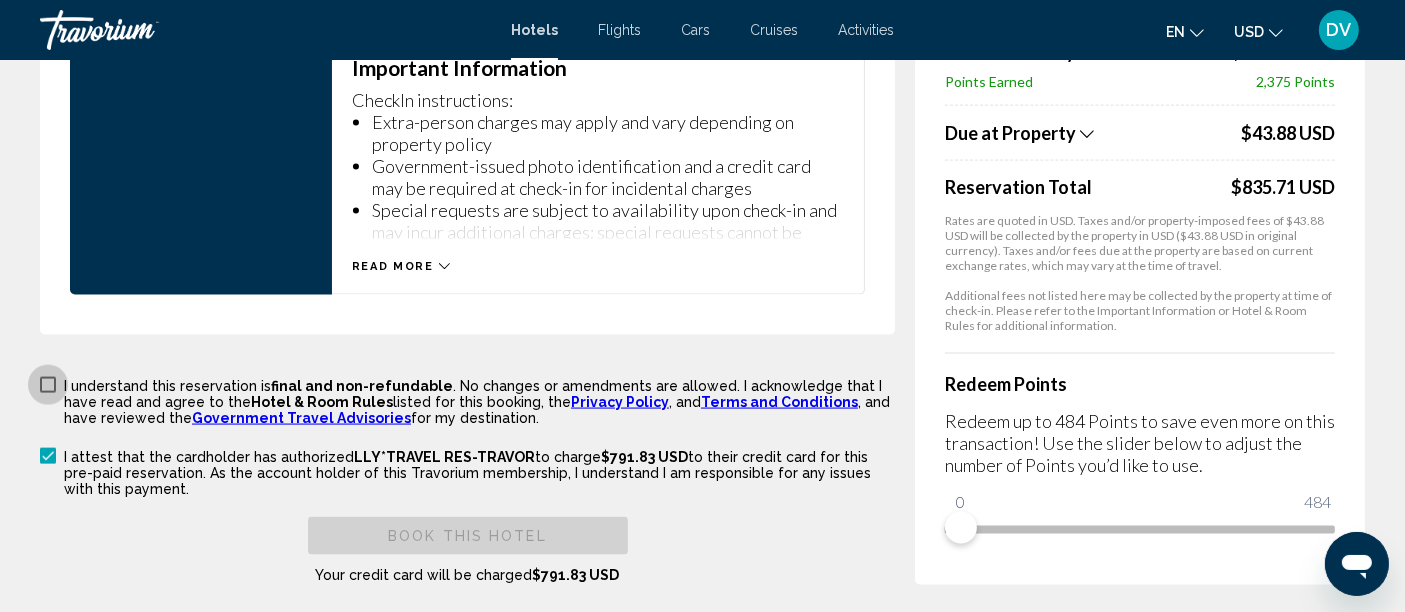 click at bounding box center [48, 385] 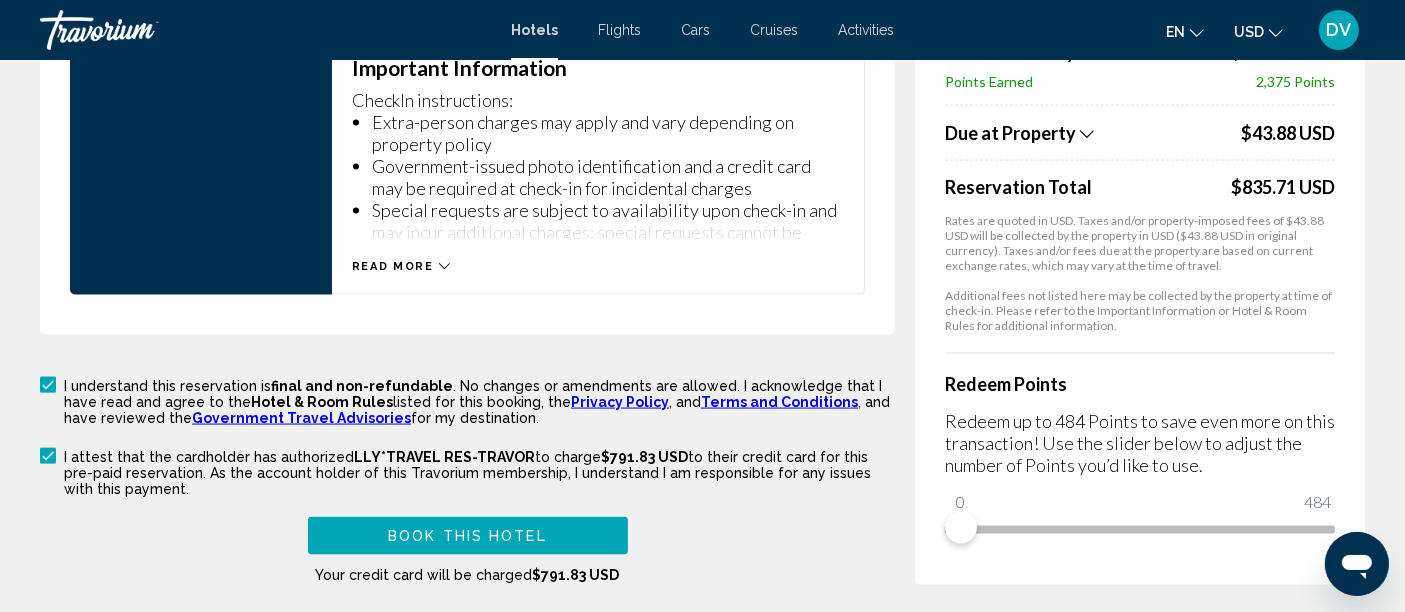 click on "Book this hotel" at bounding box center (467, 537) 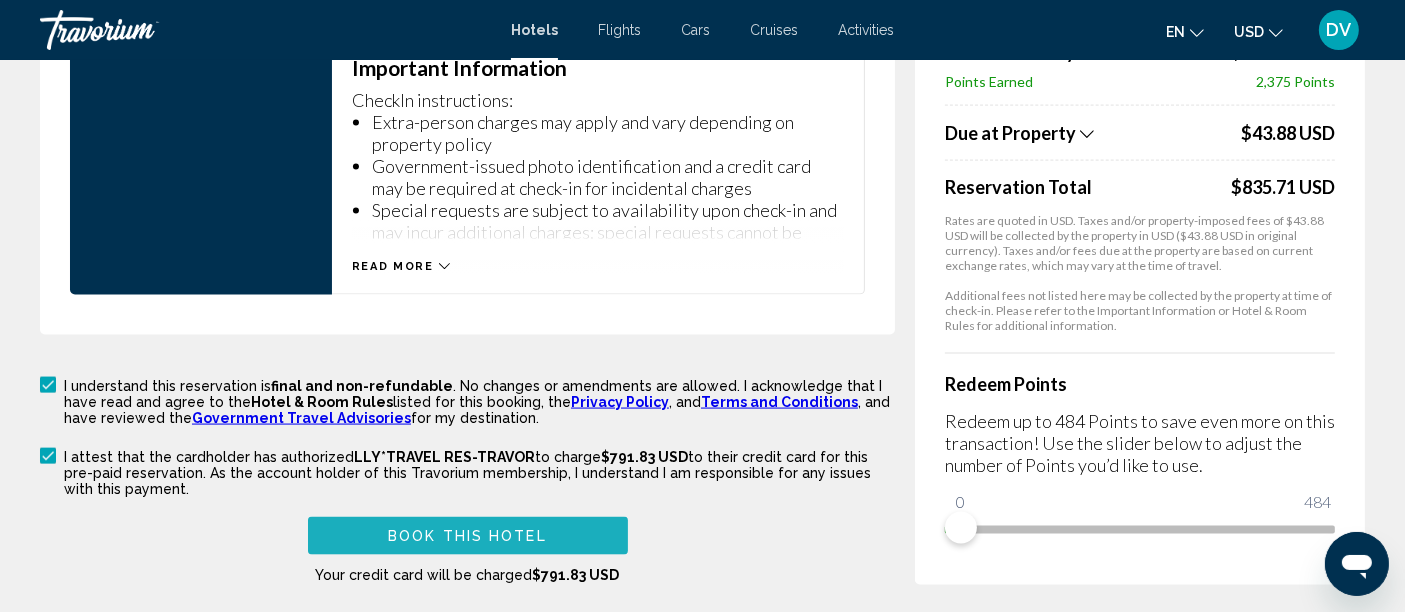scroll, scrollTop: 2205, scrollLeft: 0, axis: vertical 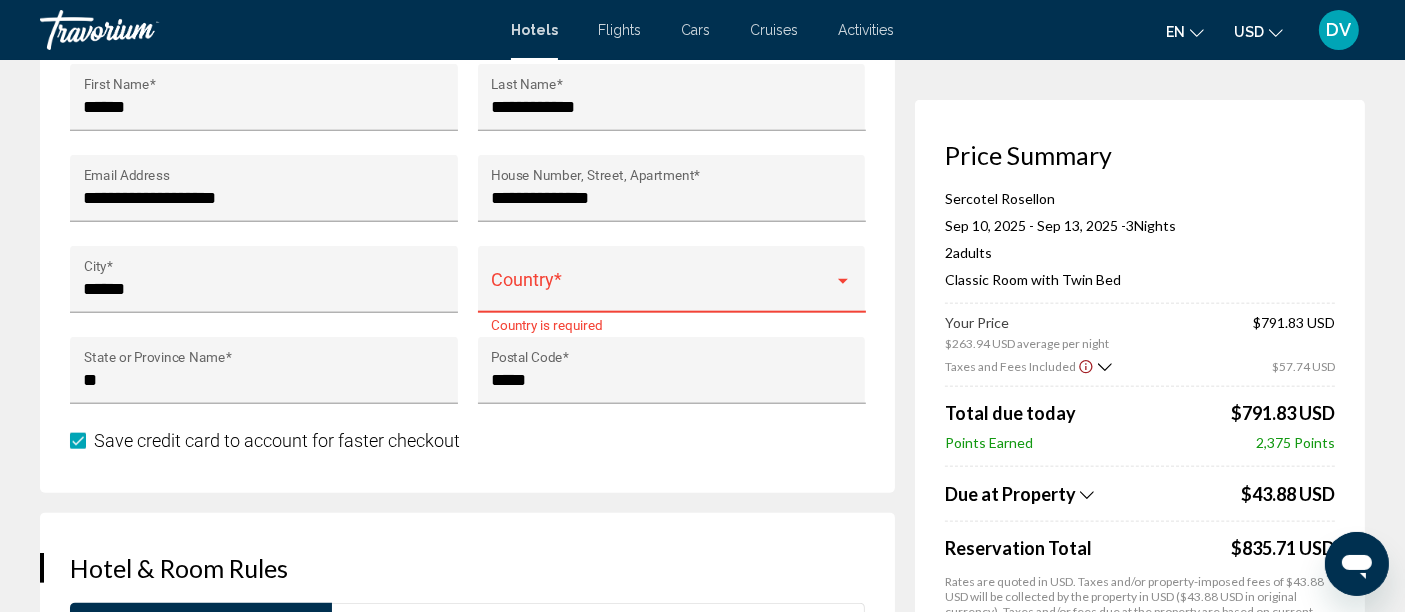 click at bounding box center [843, 281] 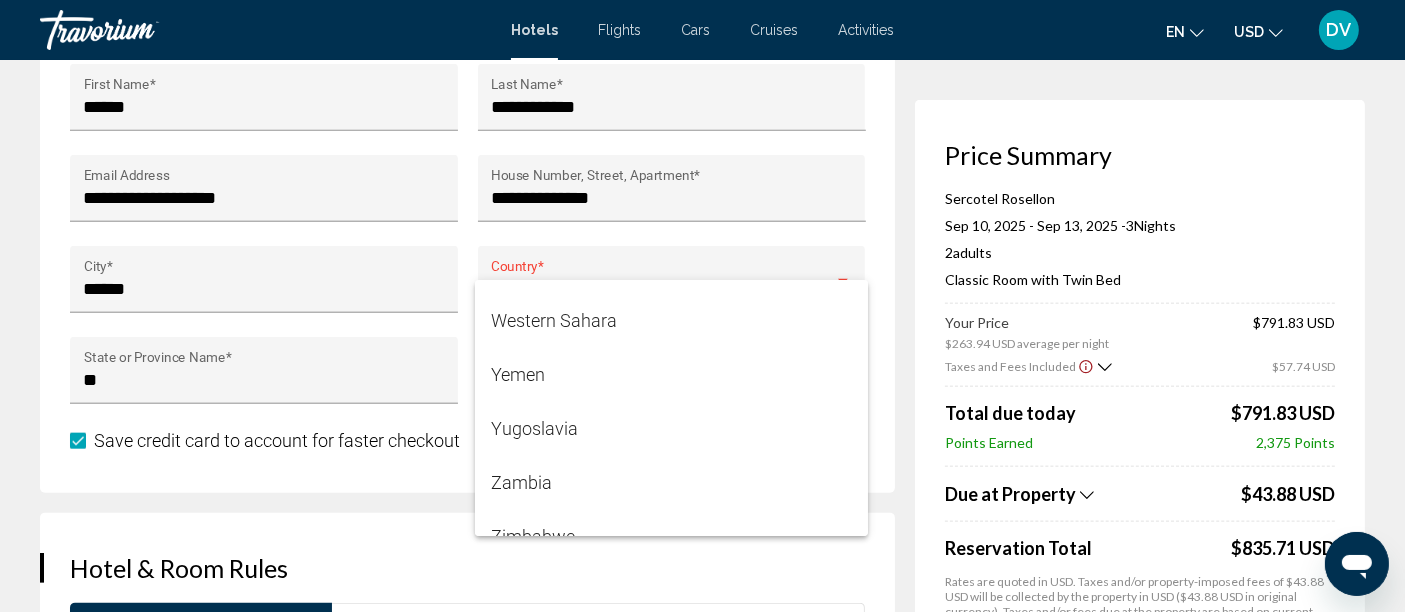 scroll, scrollTop: 13674, scrollLeft: 0, axis: vertical 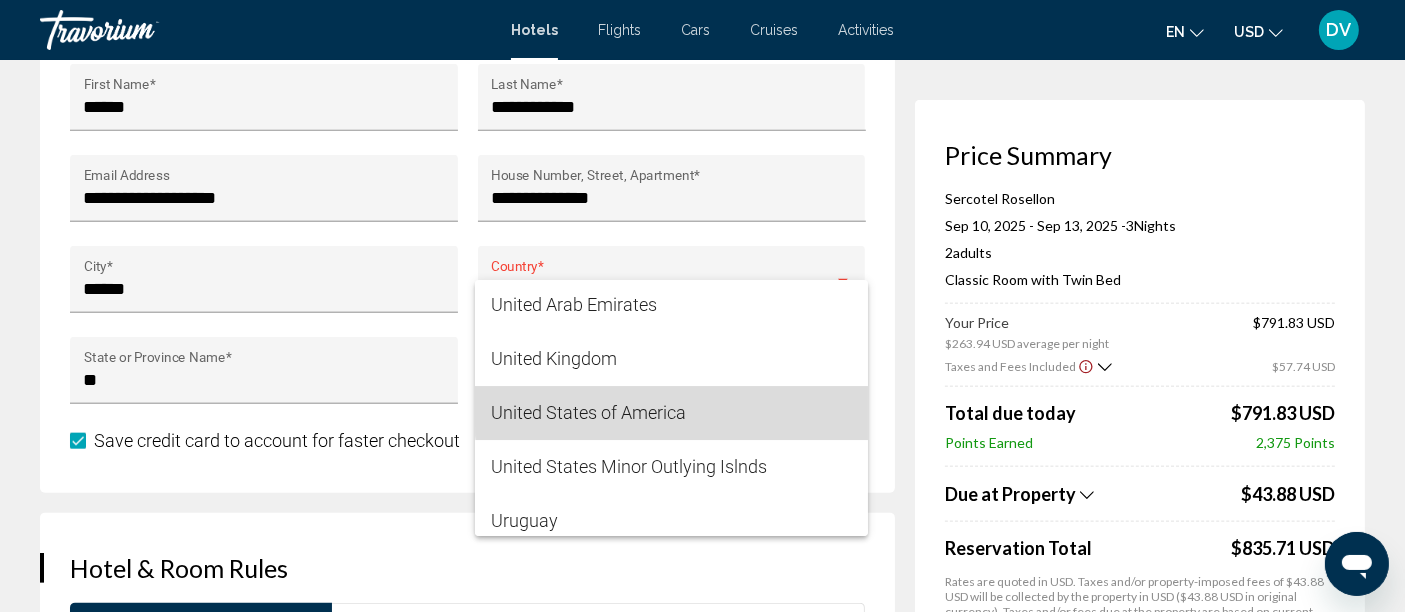 click on "United States of America" at bounding box center [671, 413] 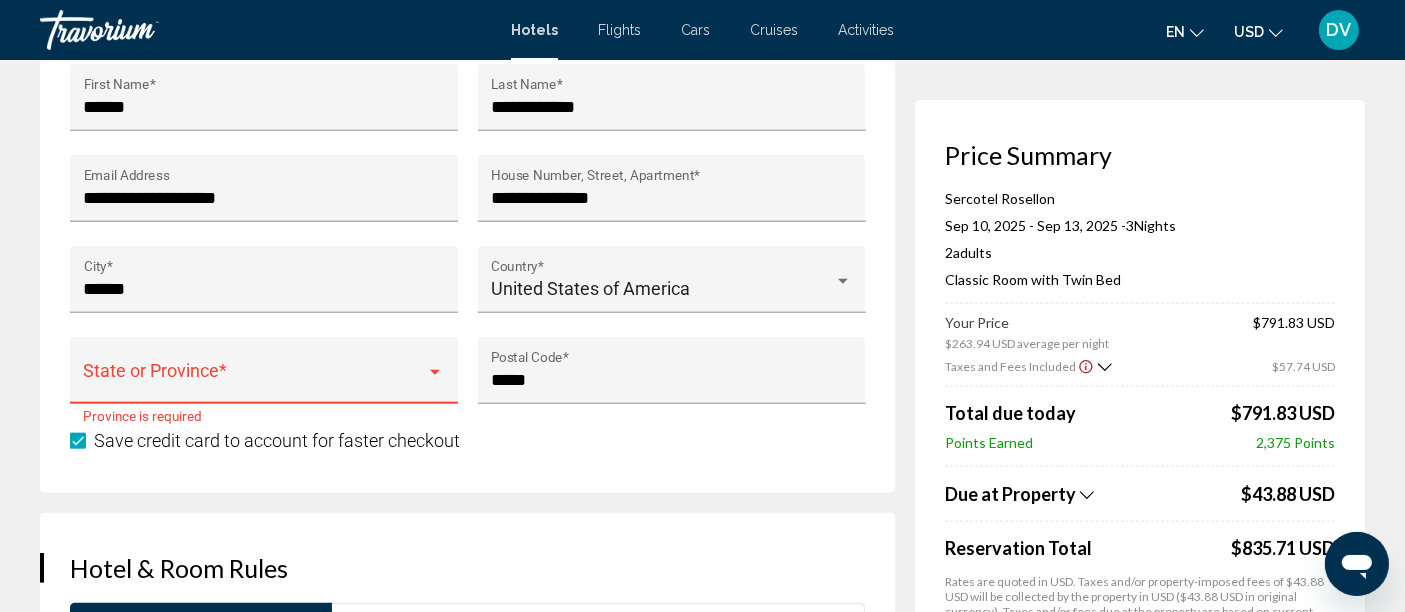 click at bounding box center (435, 372) 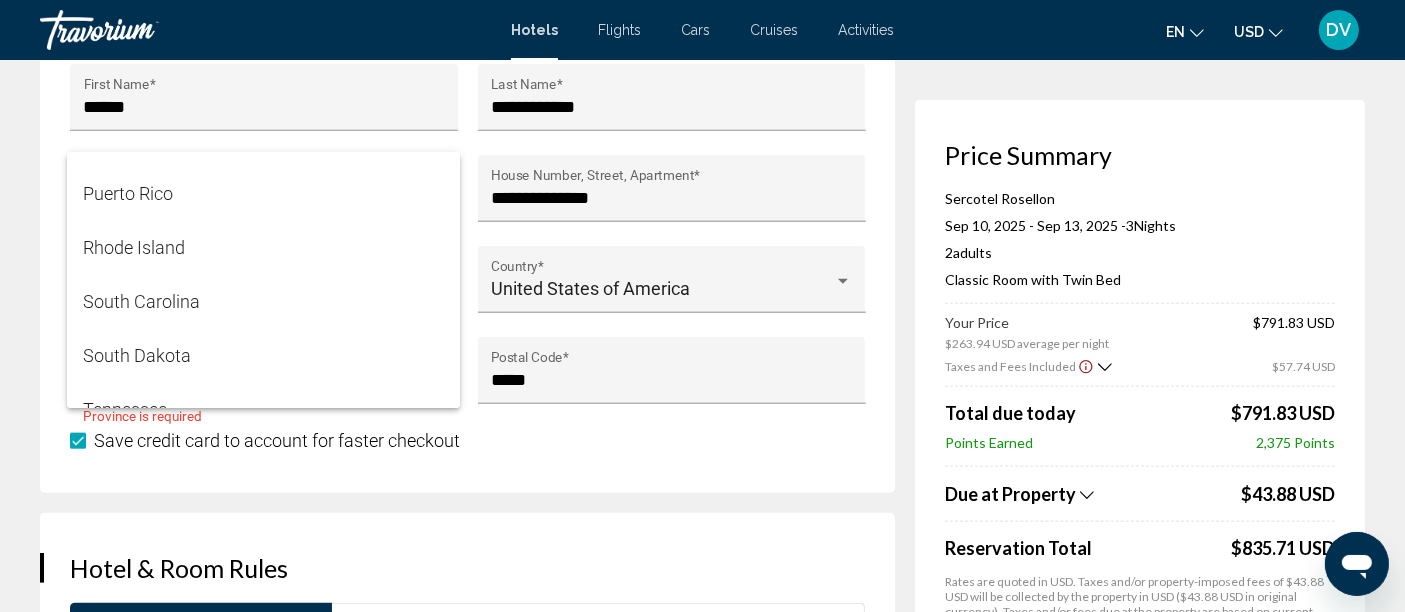 scroll, scrollTop: 1944, scrollLeft: 0, axis: vertical 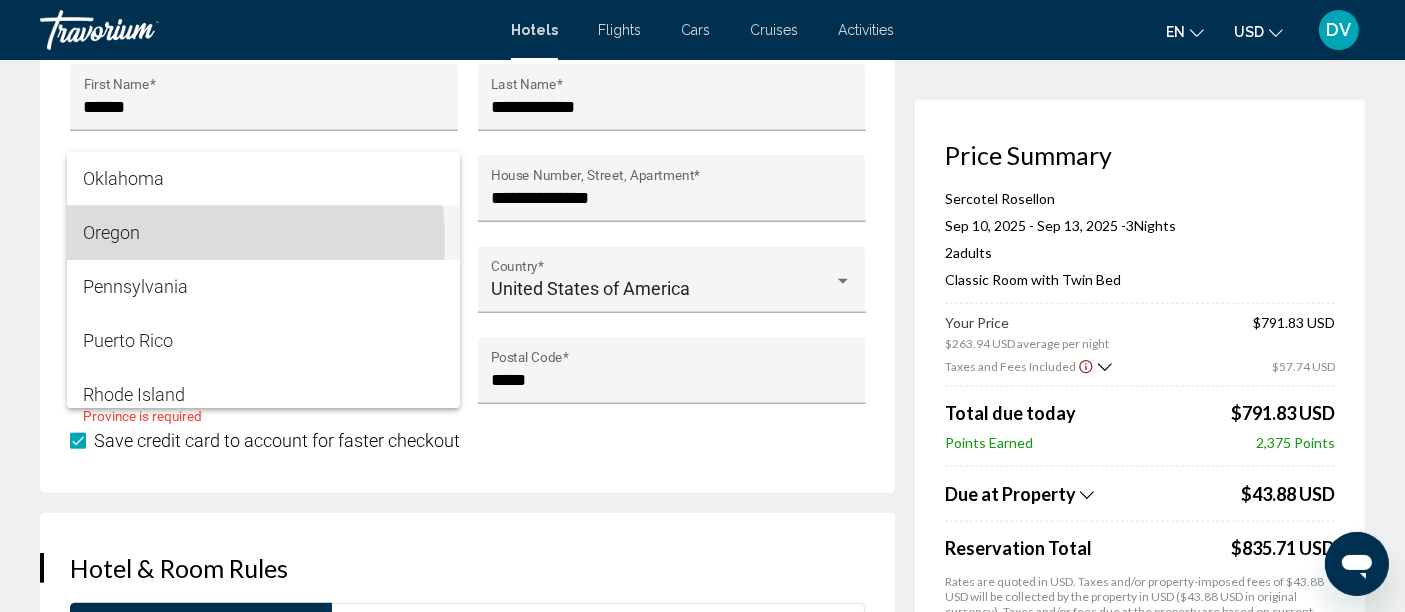 click on "Oregon" at bounding box center (263, 233) 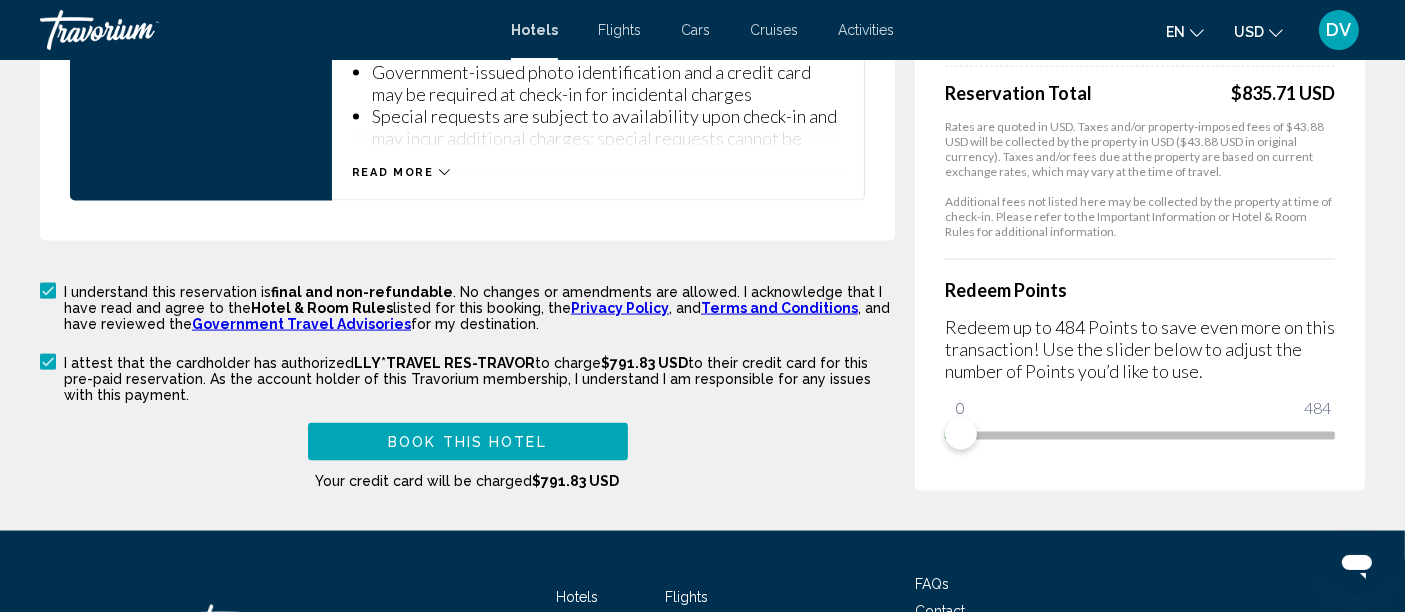 scroll, scrollTop: 3022, scrollLeft: 0, axis: vertical 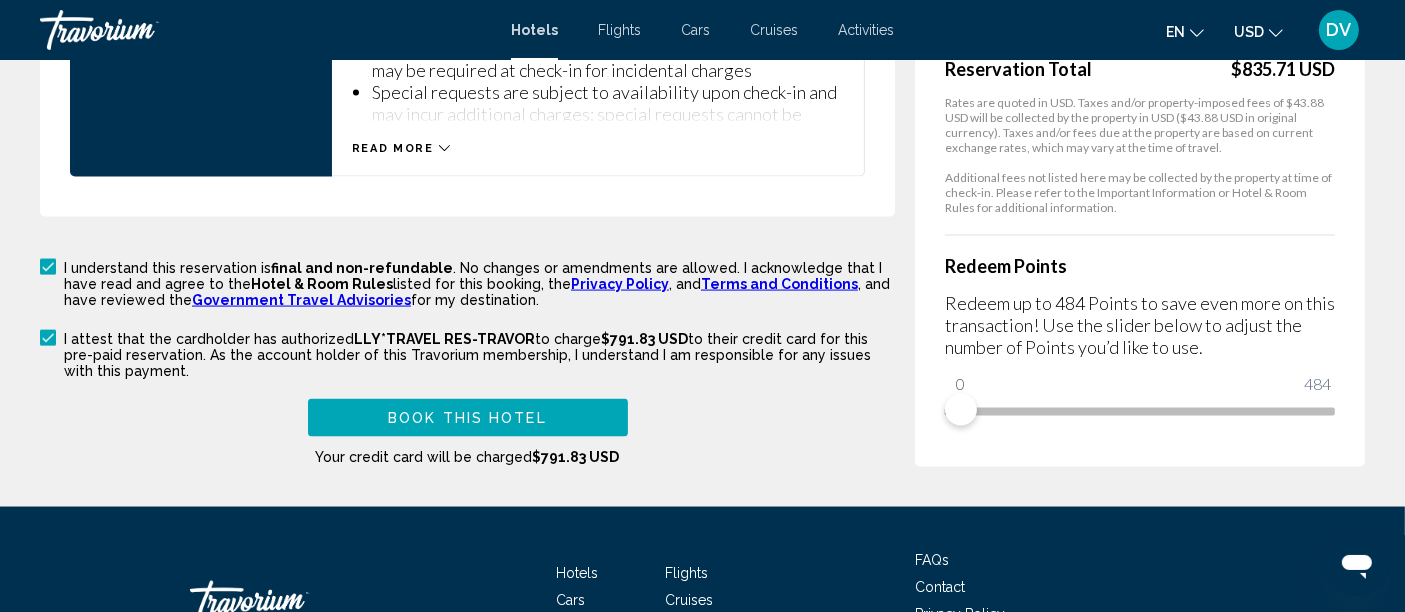click on "Book this hotel" at bounding box center [467, 419] 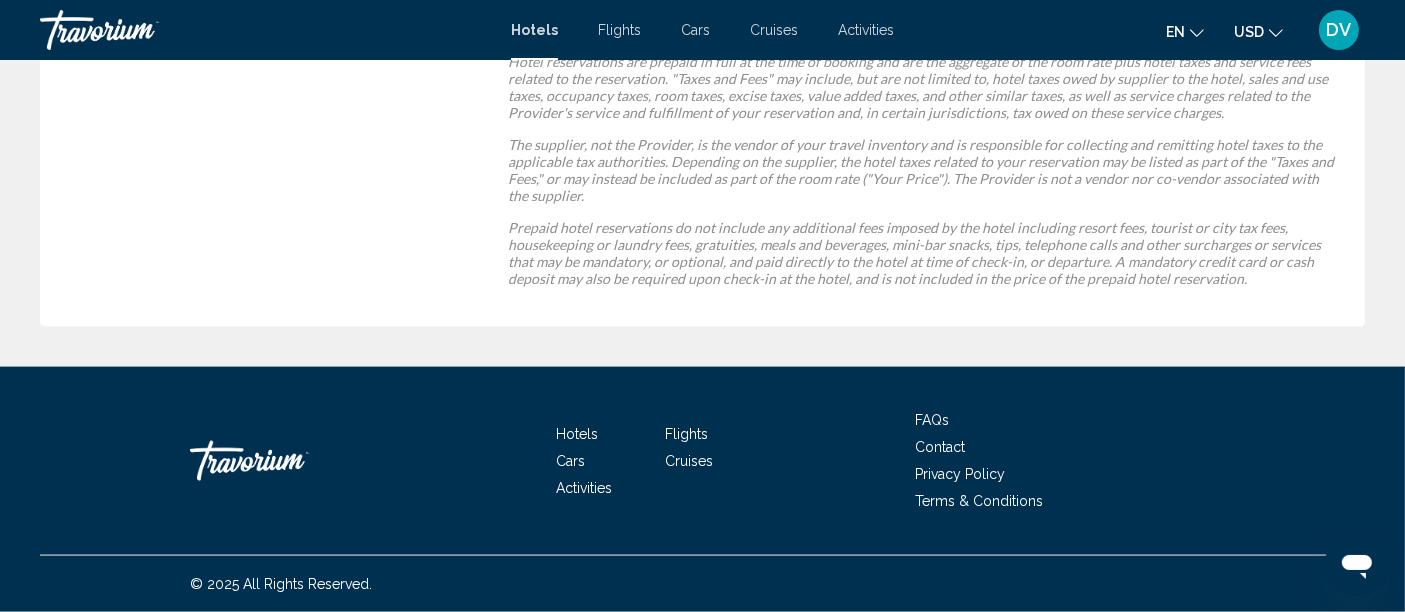 scroll, scrollTop: 0, scrollLeft: 0, axis: both 